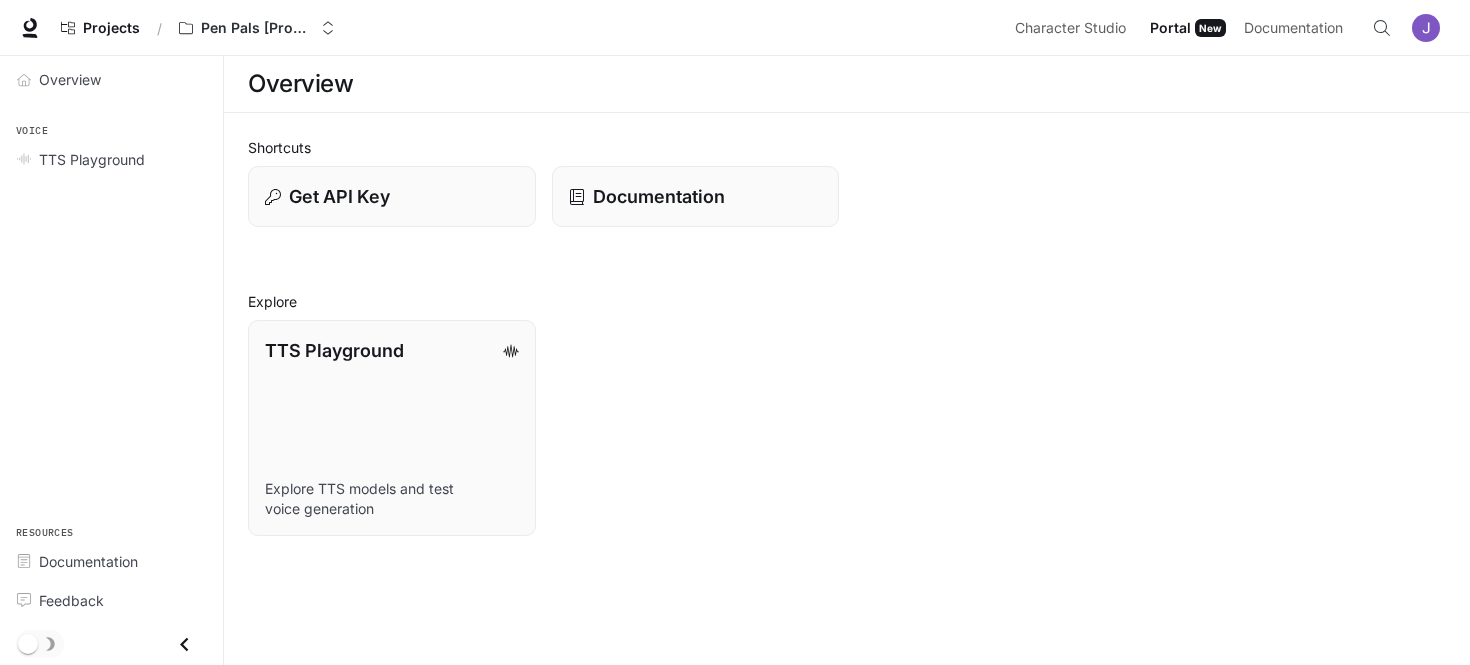scroll, scrollTop: 0, scrollLeft: 0, axis: both 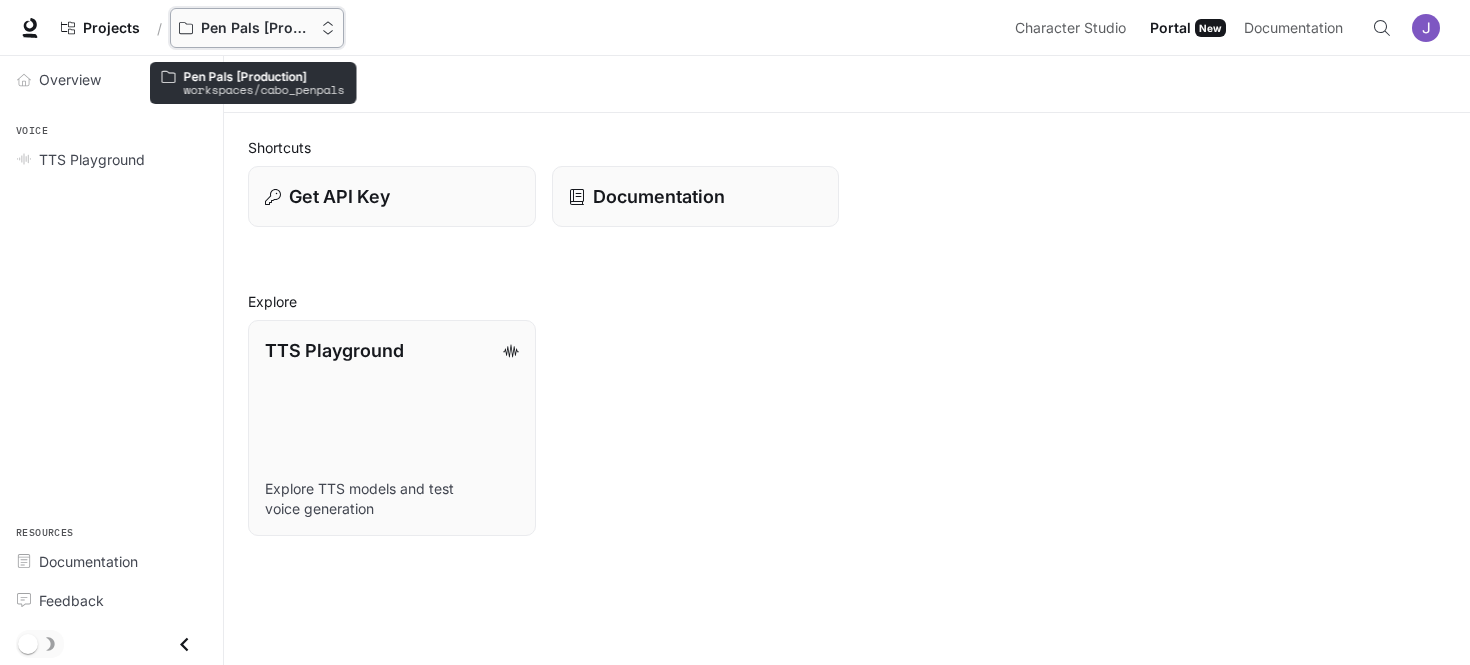 click on "Pen Pals [Production]" at bounding box center (257, 28) 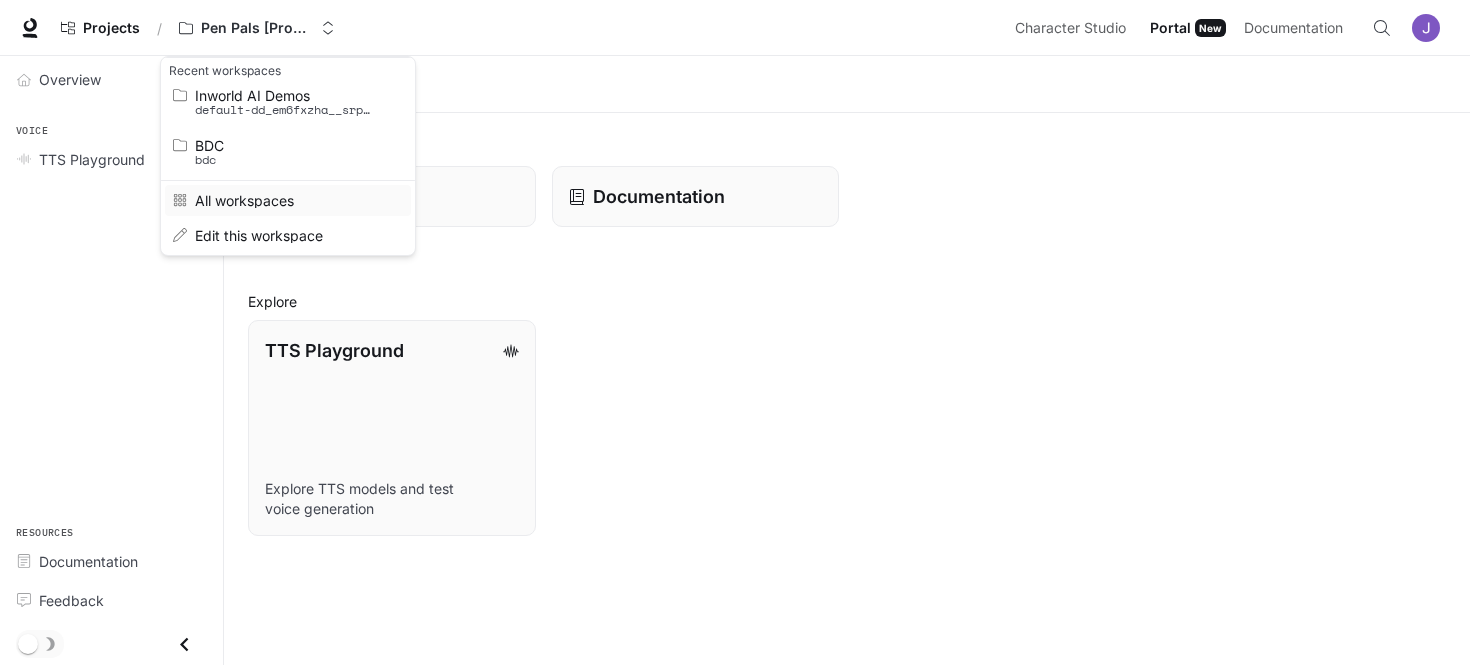 click on "All workspaces" at bounding box center [288, 200] 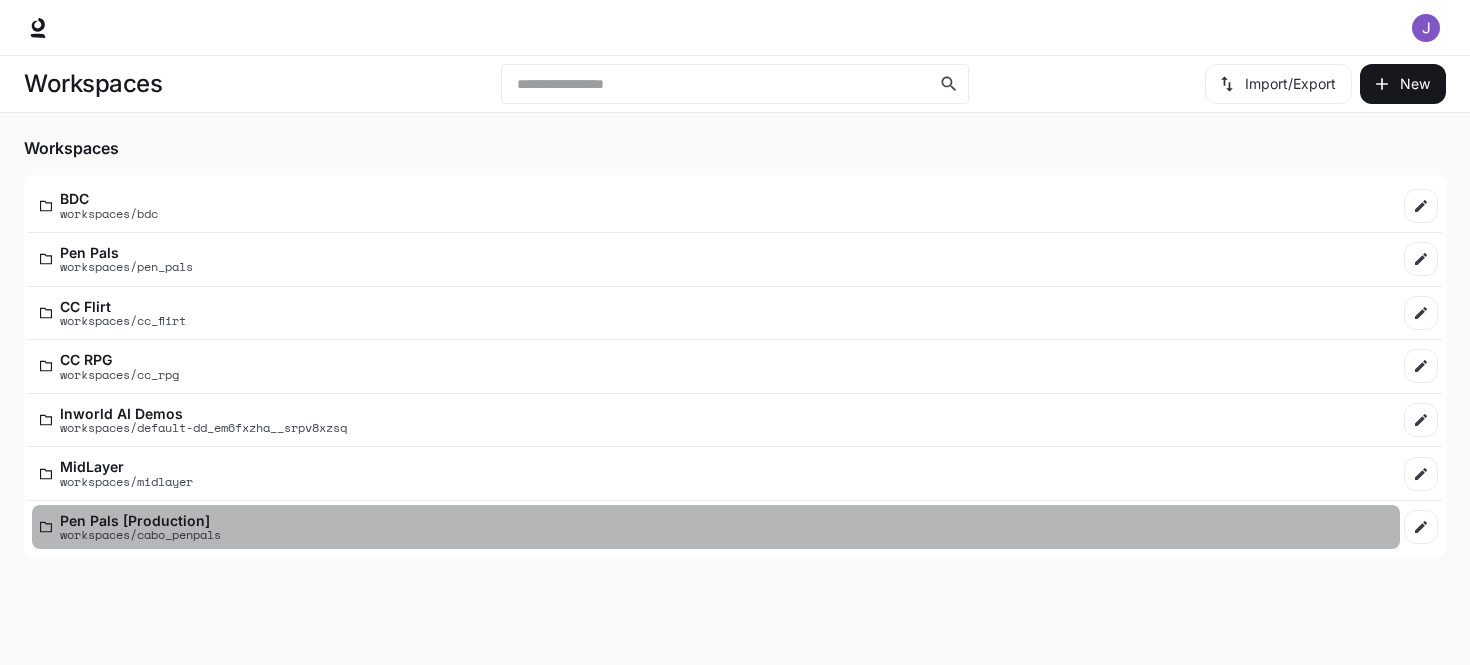click on "workspaces/cabo_penpals" at bounding box center [140, 534] 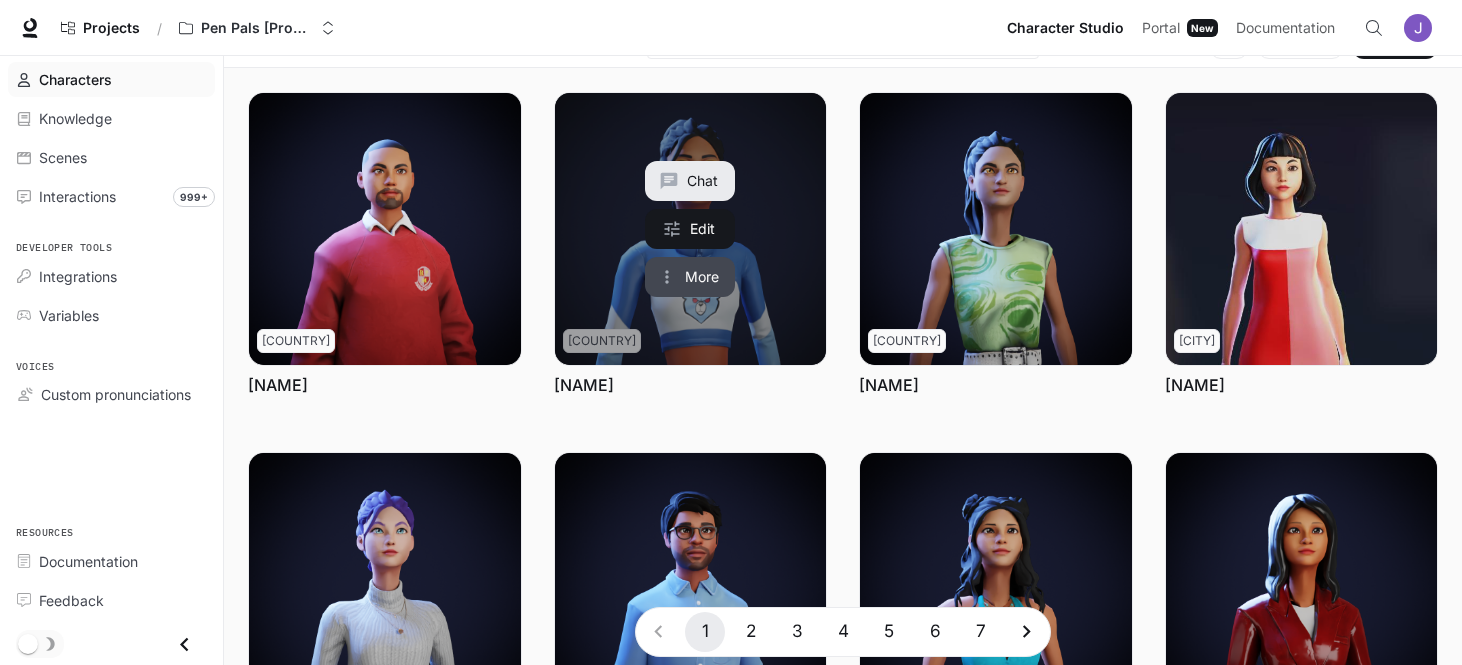 scroll, scrollTop: 37, scrollLeft: 0, axis: vertical 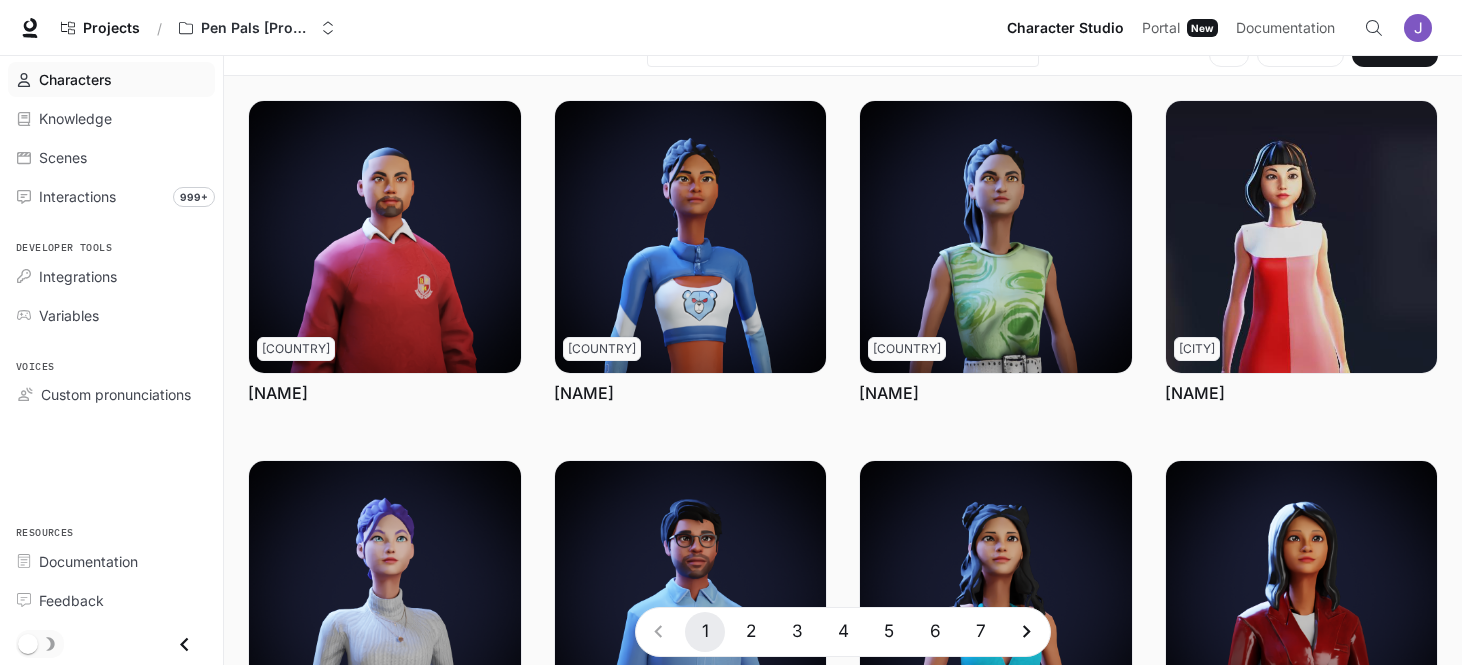 click on "Characters" at bounding box center (75, 79) 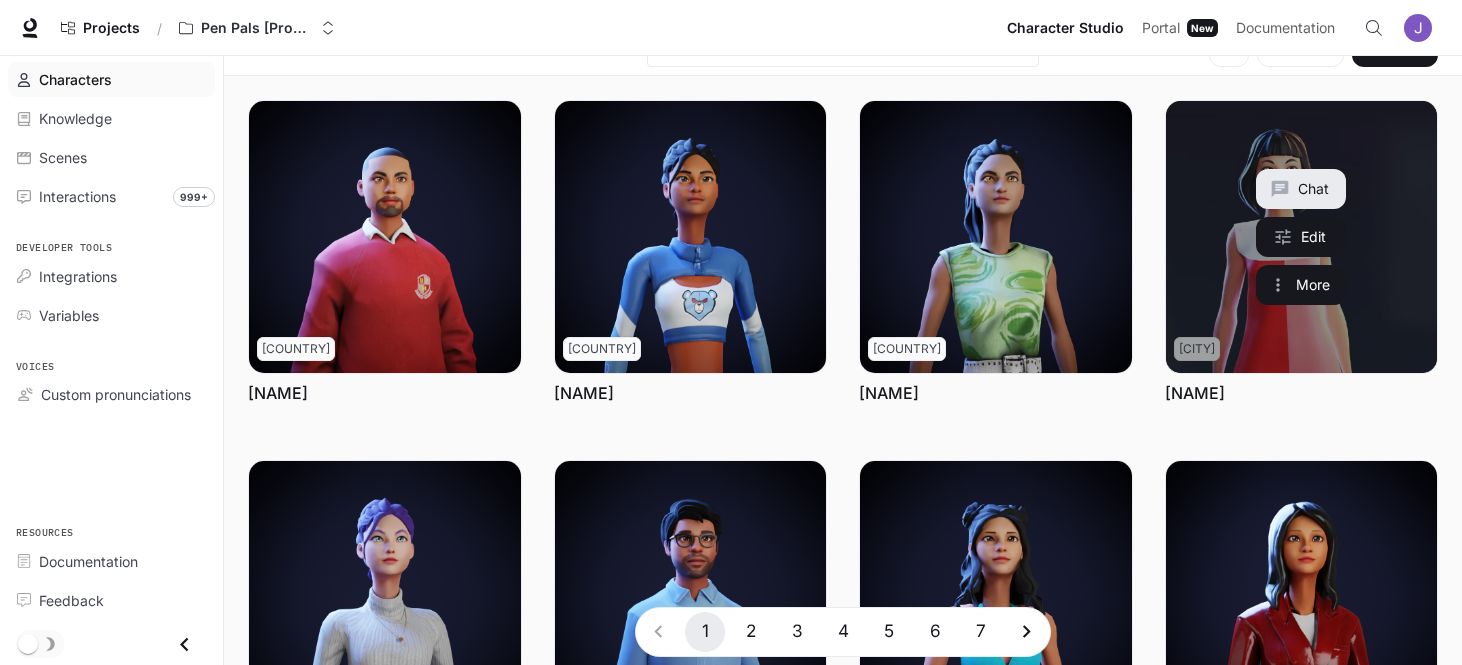 scroll, scrollTop: 0, scrollLeft: 0, axis: both 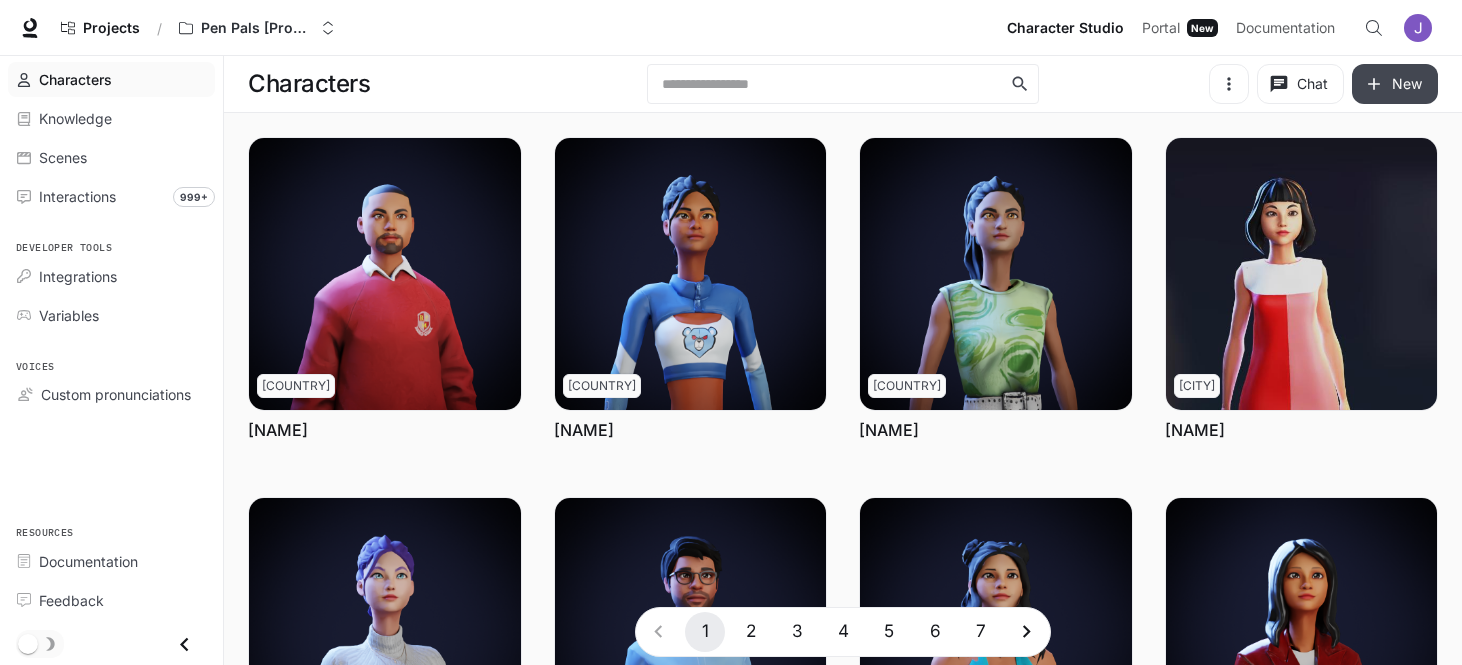 click on "New" at bounding box center [1395, 84] 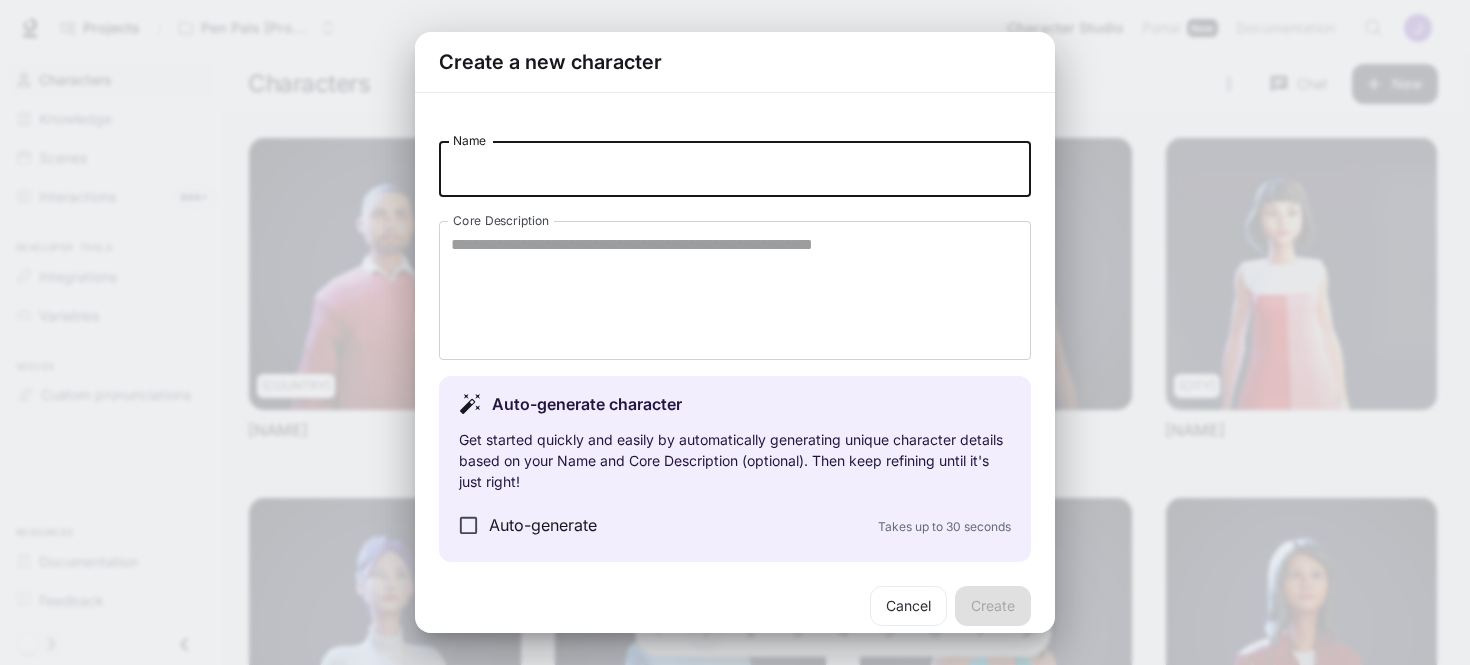 click on "Name" at bounding box center [735, 169] 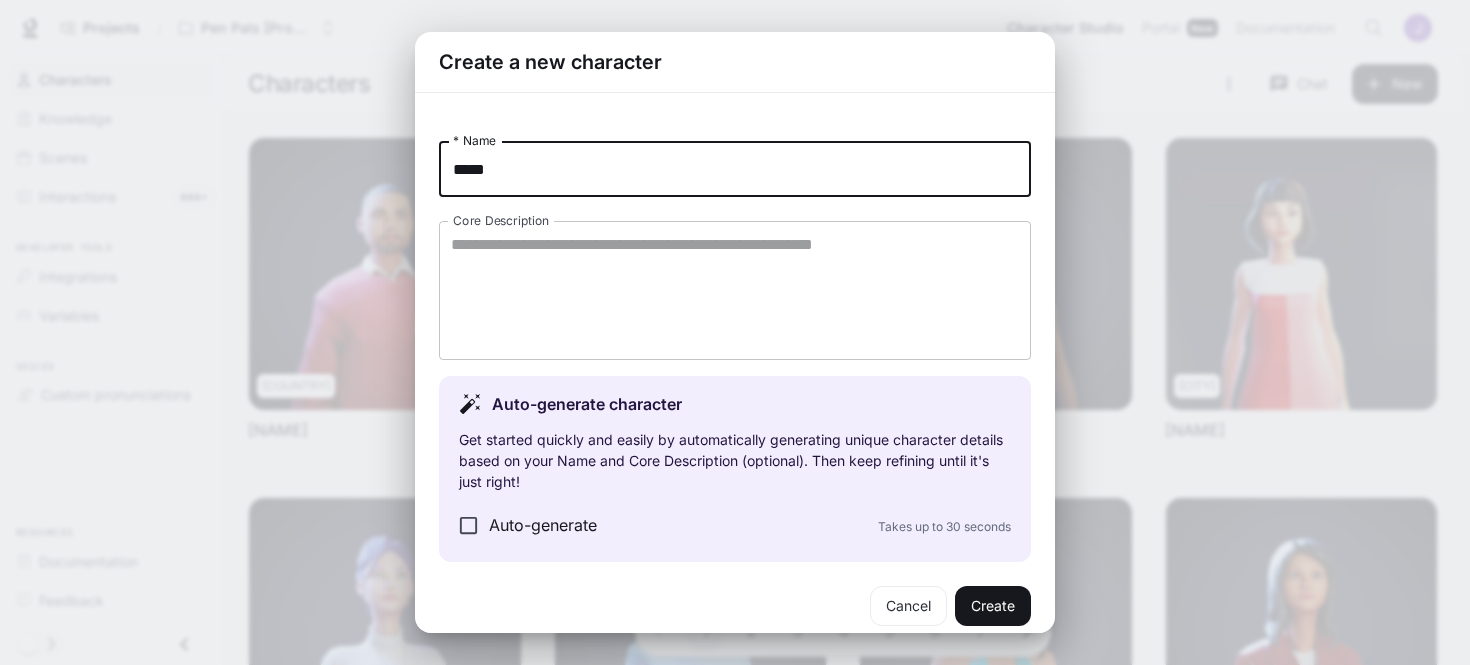 type on "*****" 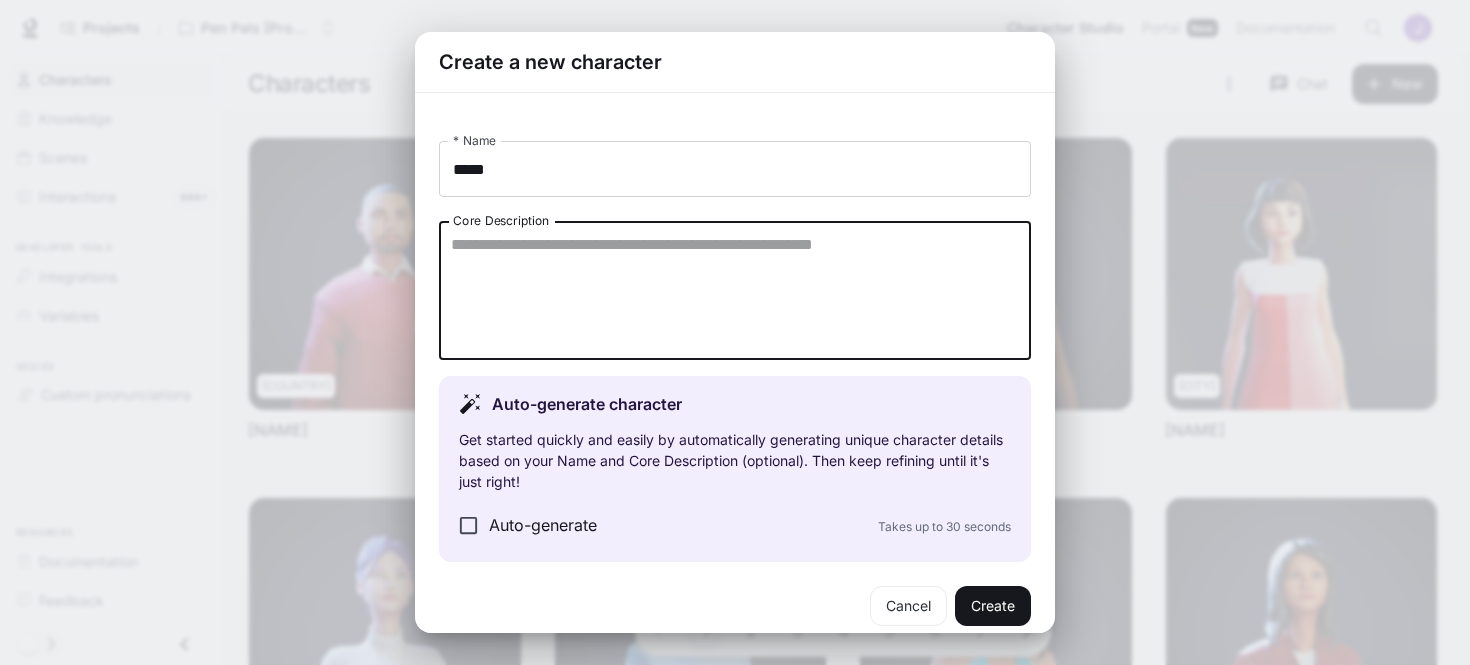 click on "Core Description" at bounding box center (735, 290) 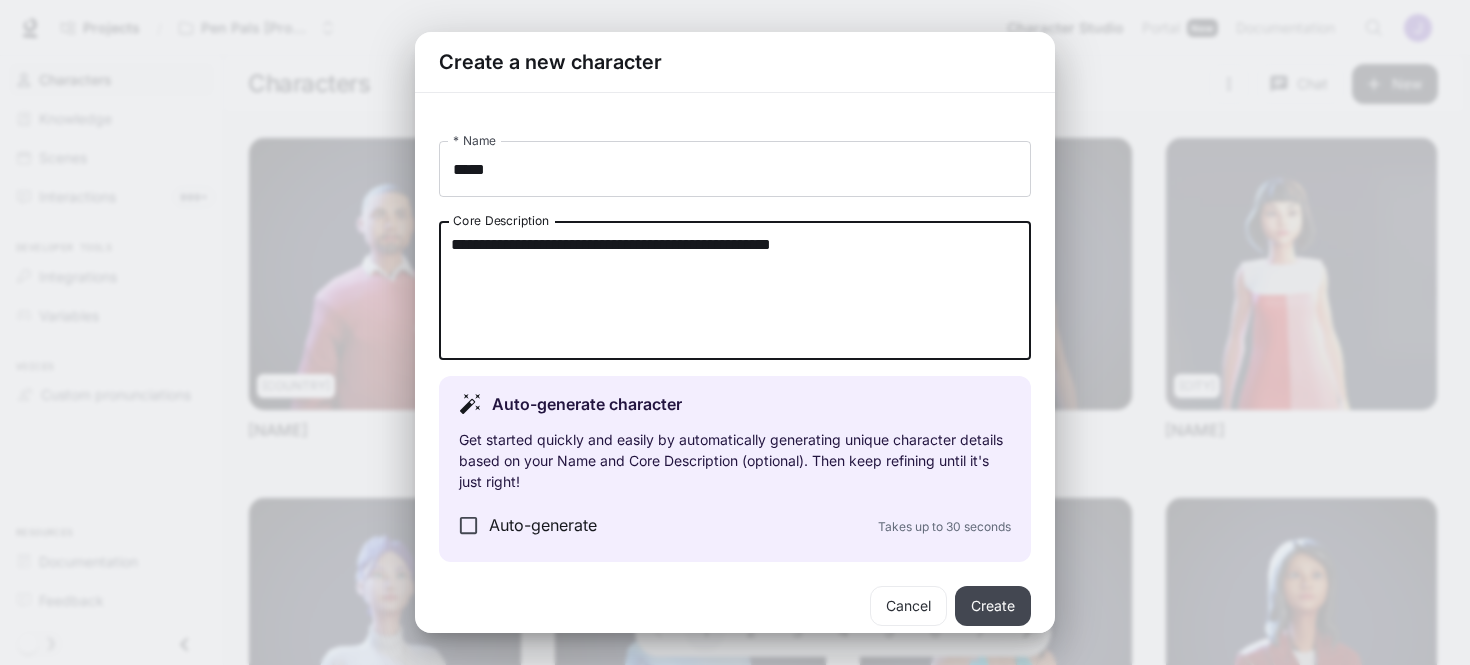 type on "**********" 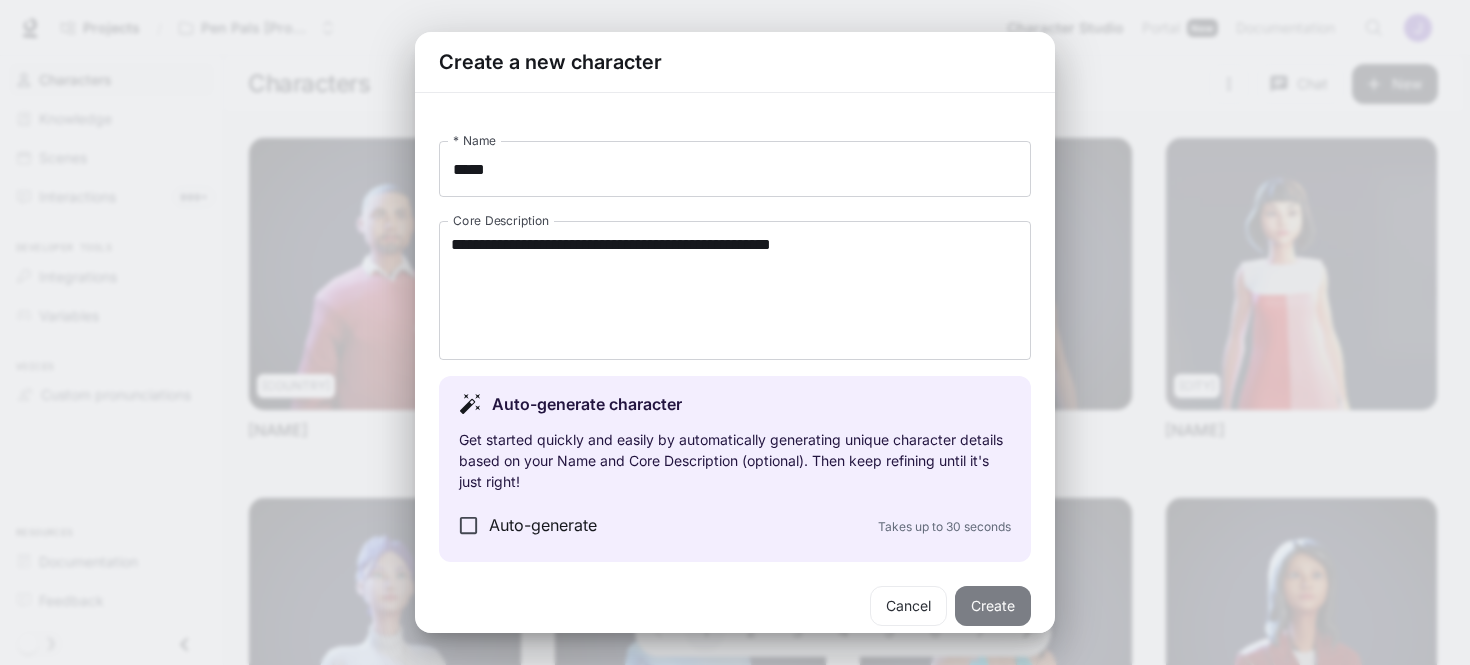 click on "Create" at bounding box center [993, 606] 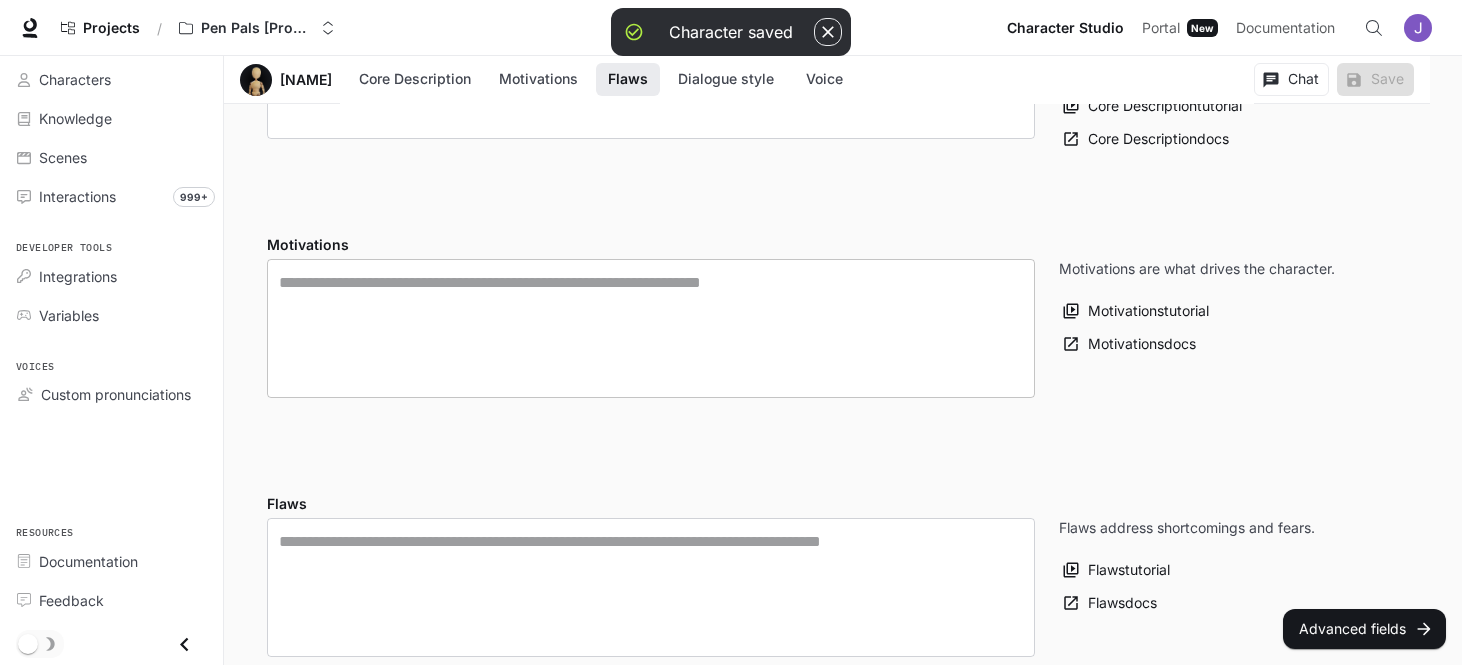 scroll, scrollTop: 442, scrollLeft: 0, axis: vertical 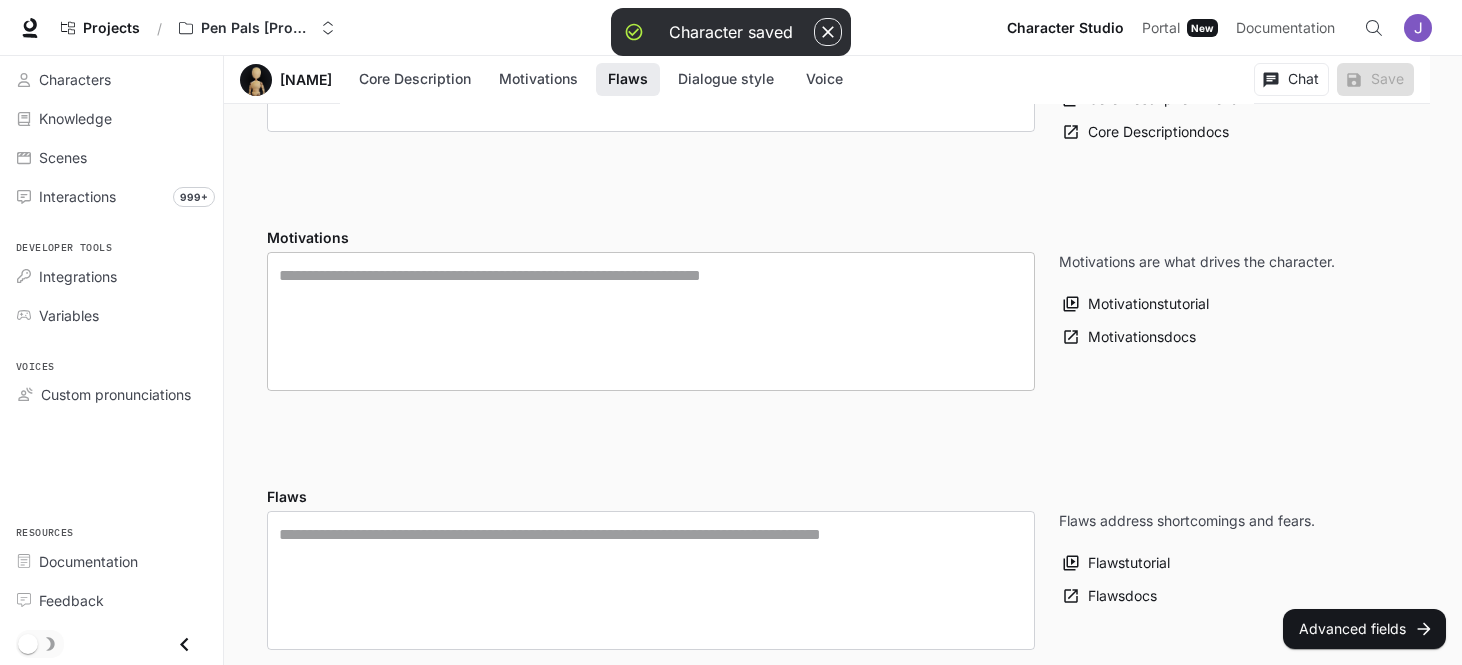 click at bounding box center [651, 321] 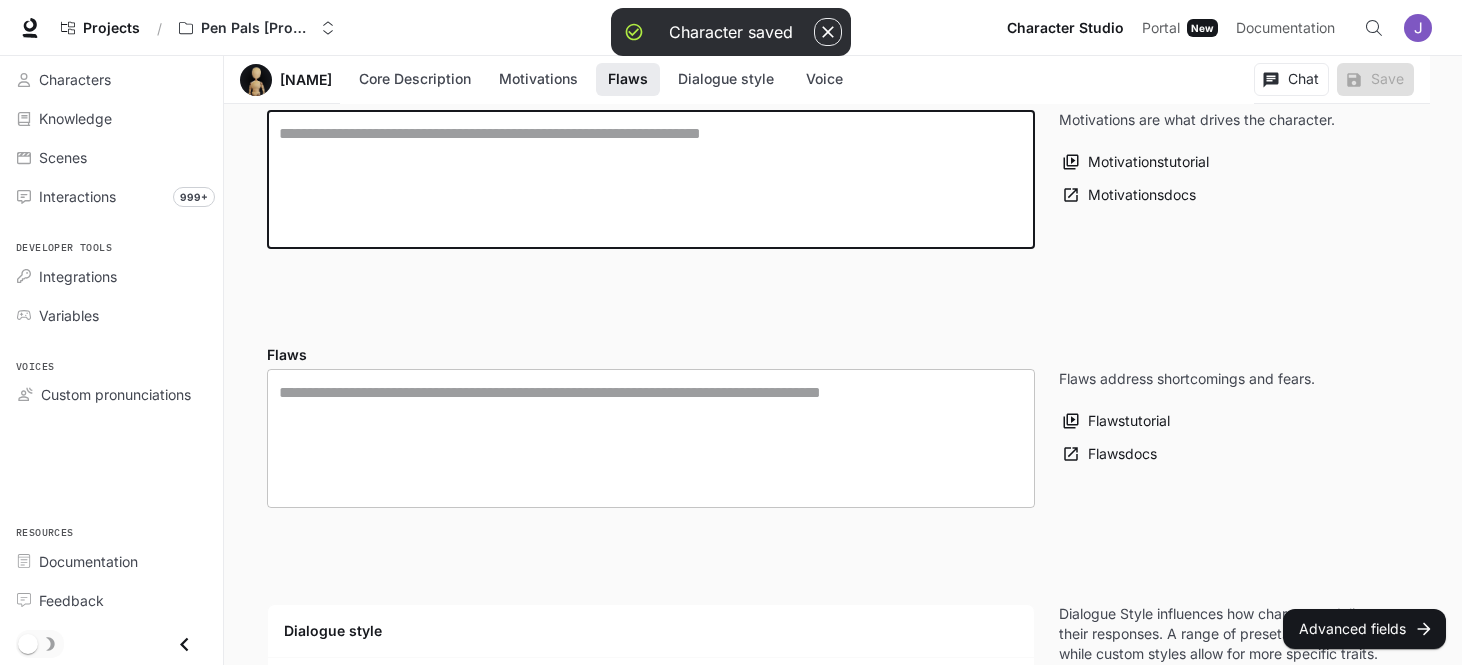 click at bounding box center [651, 438] 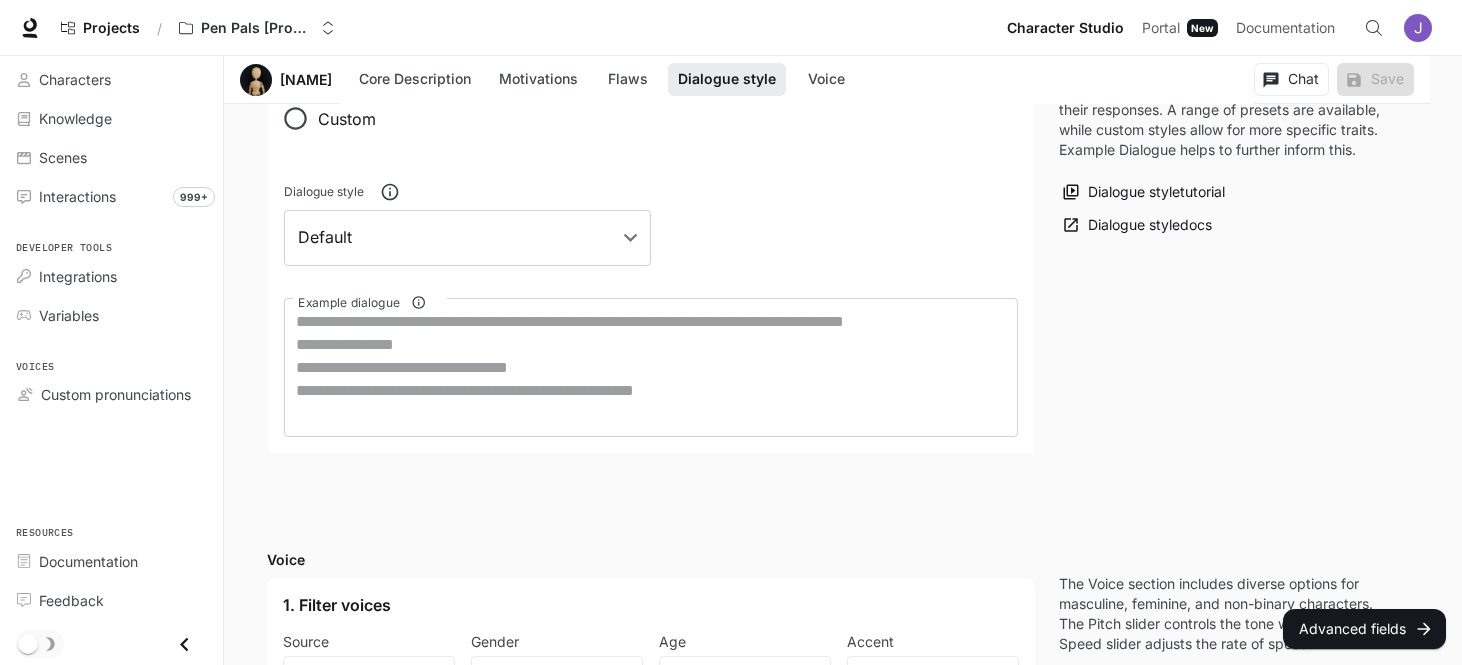 scroll, scrollTop: 1196, scrollLeft: 0, axis: vertical 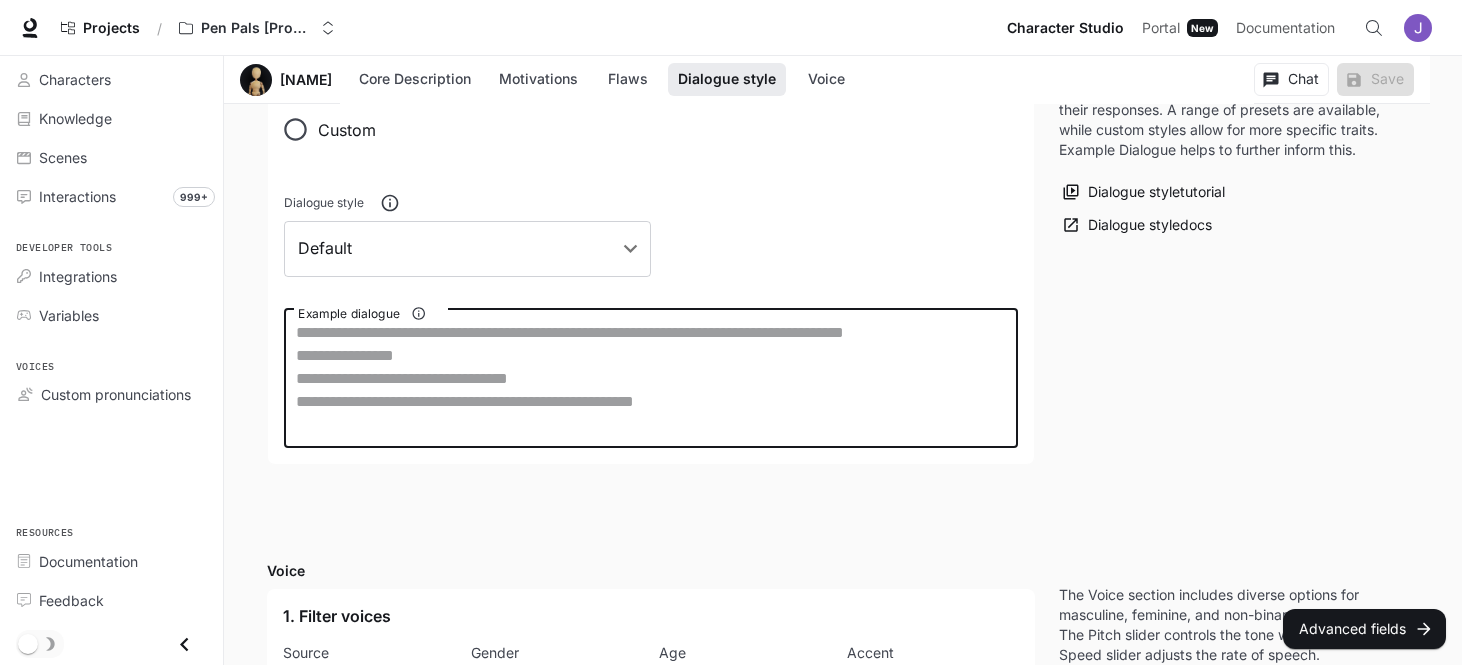 click on "Example dialogue" at bounding box center [651, 378] 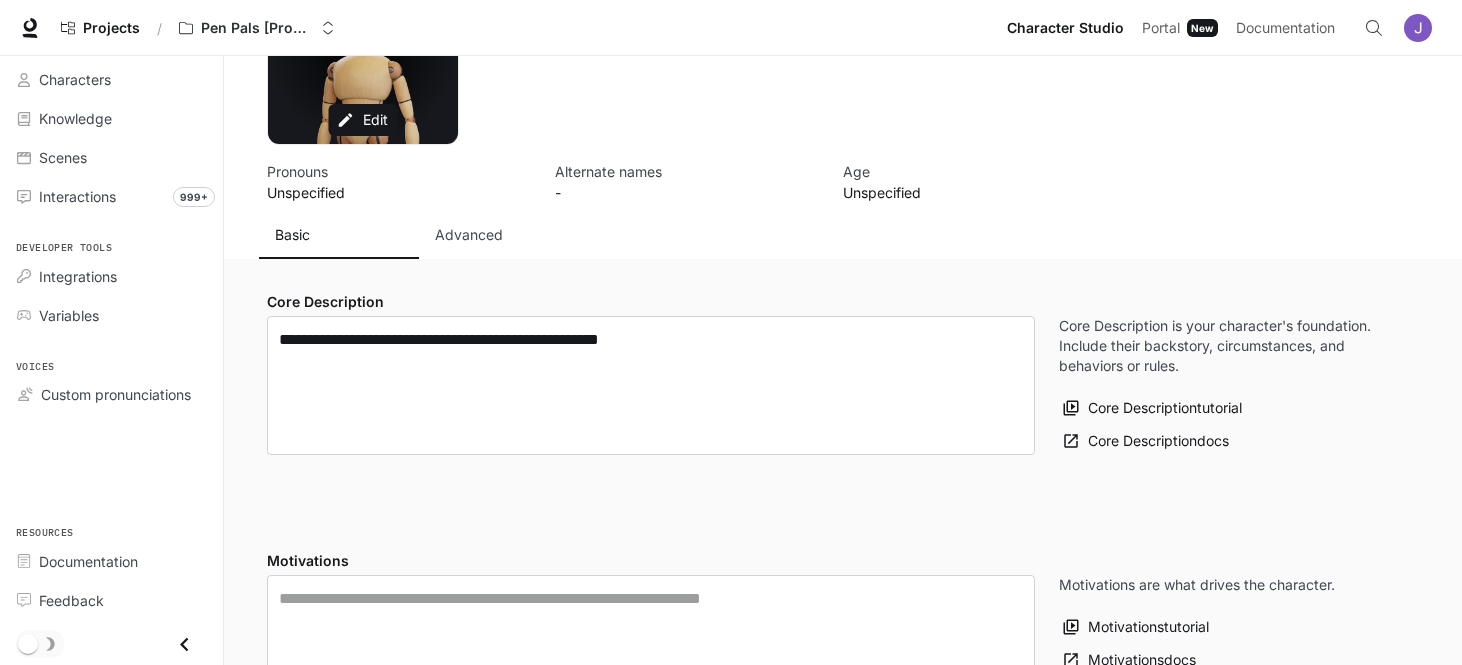 scroll, scrollTop: 0, scrollLeft: 0, axis: both 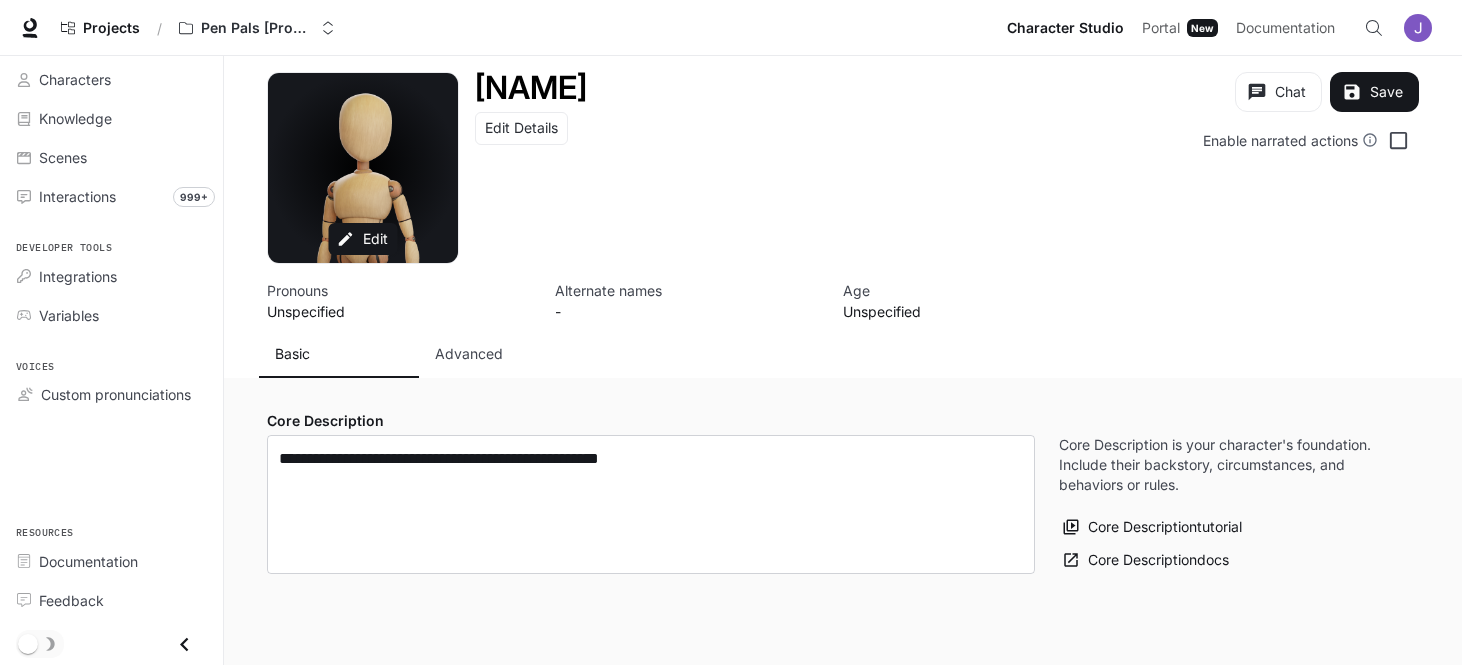 type on "**********" 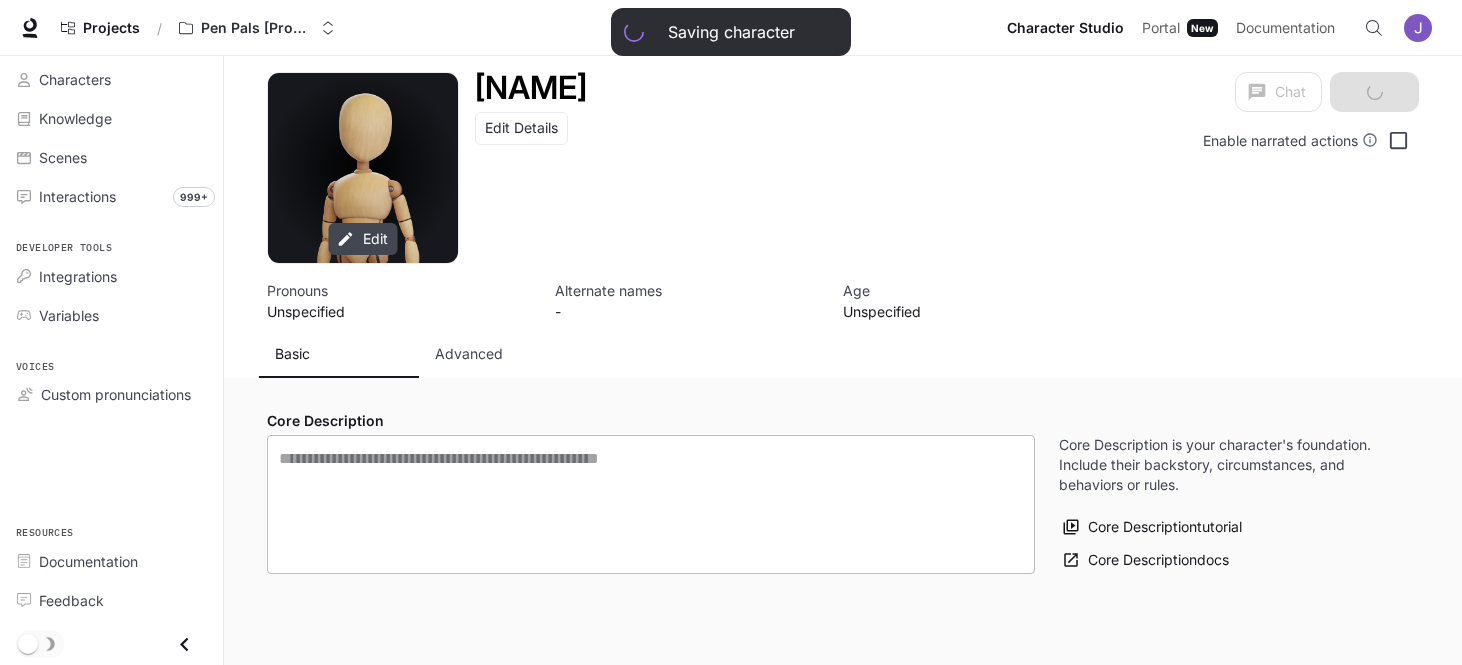 click on "Edit" at bounding box center [363, 239] 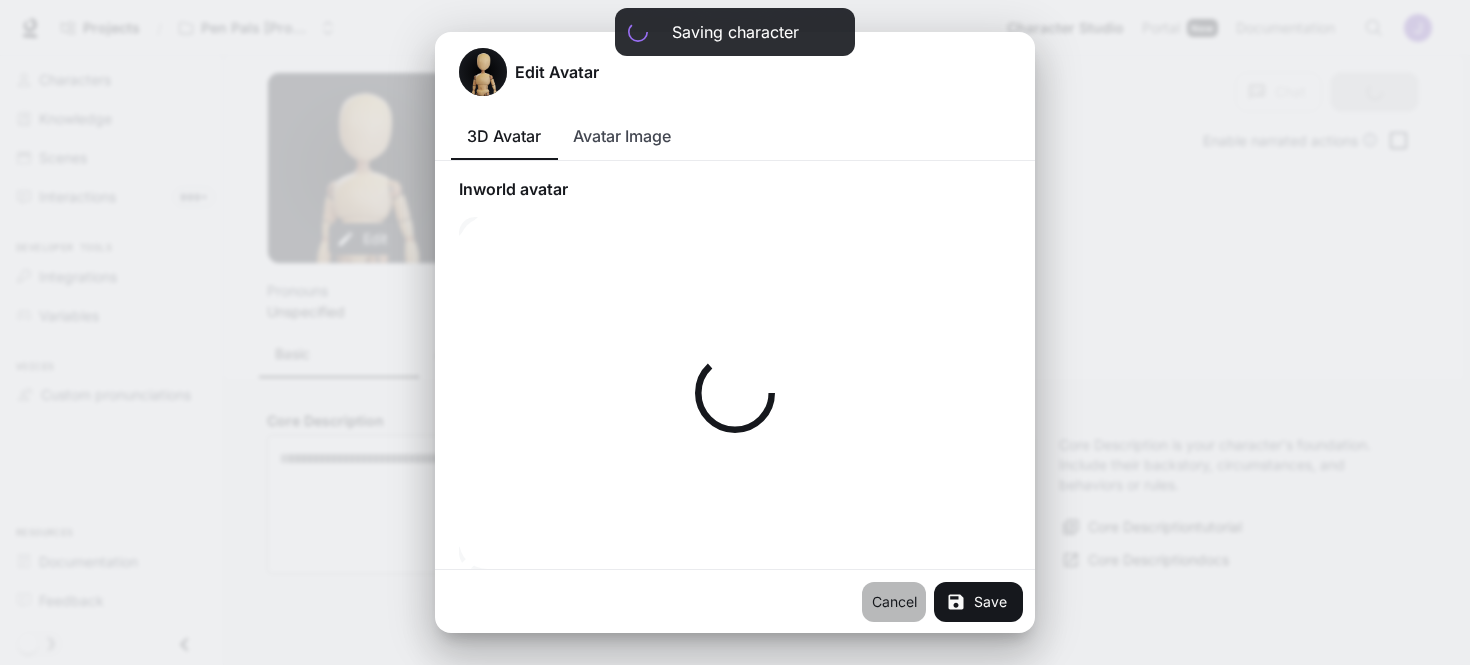 click on "Cancel" at bounding box center (894, 602) 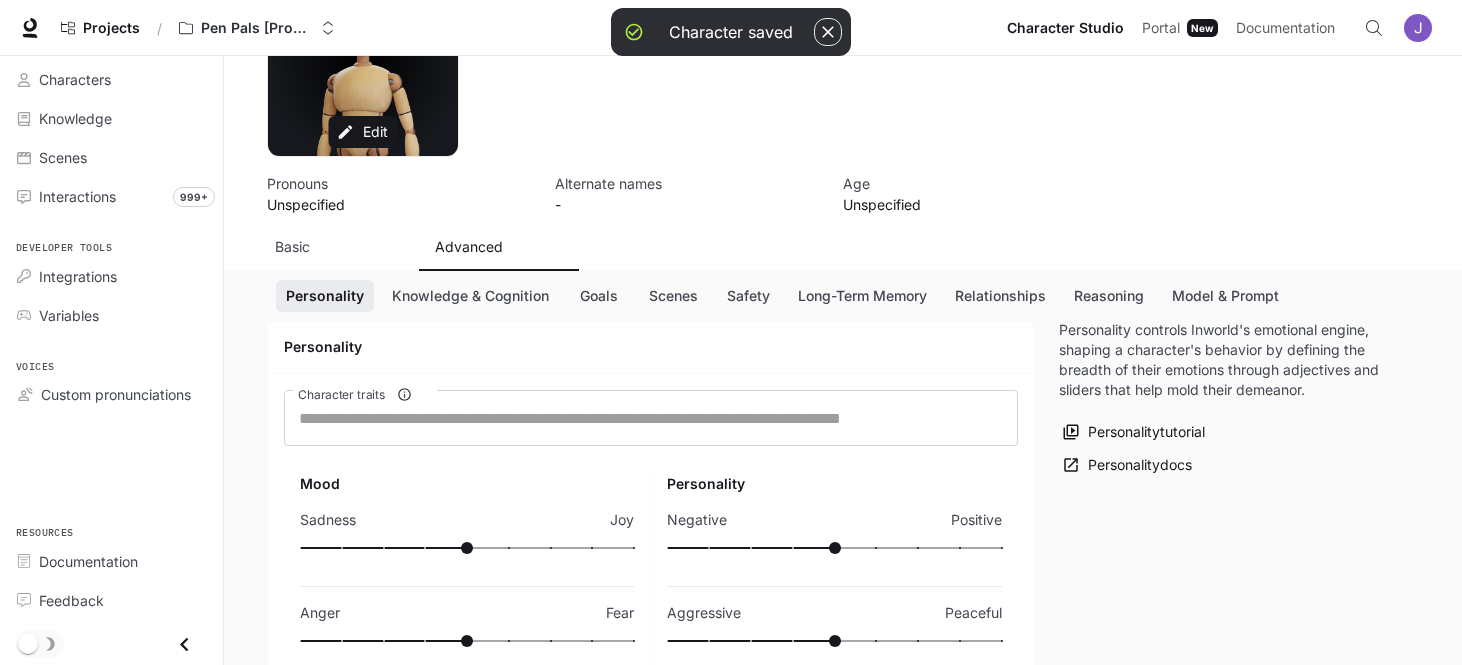 scroll, scrollTop: 111, scrollLeft: 0, axis: vertical 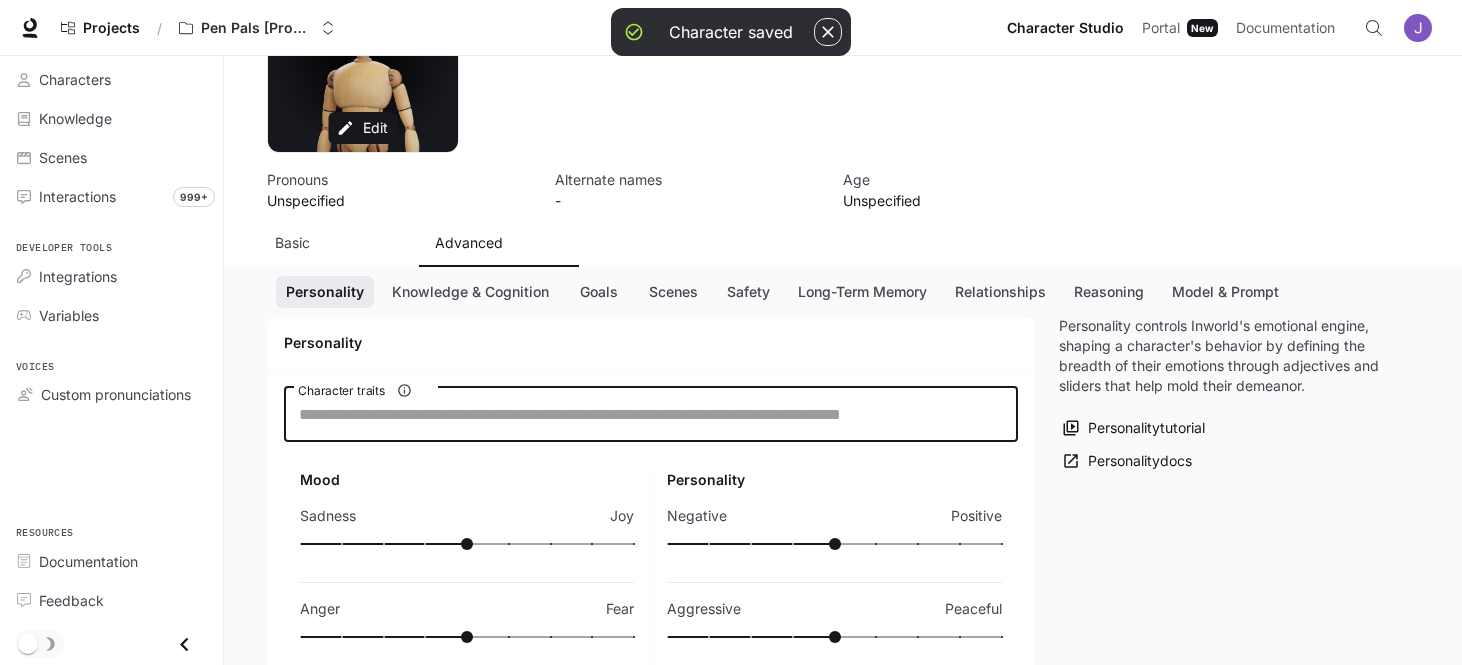 click on "Character traits" at bounding box center (651, 414) 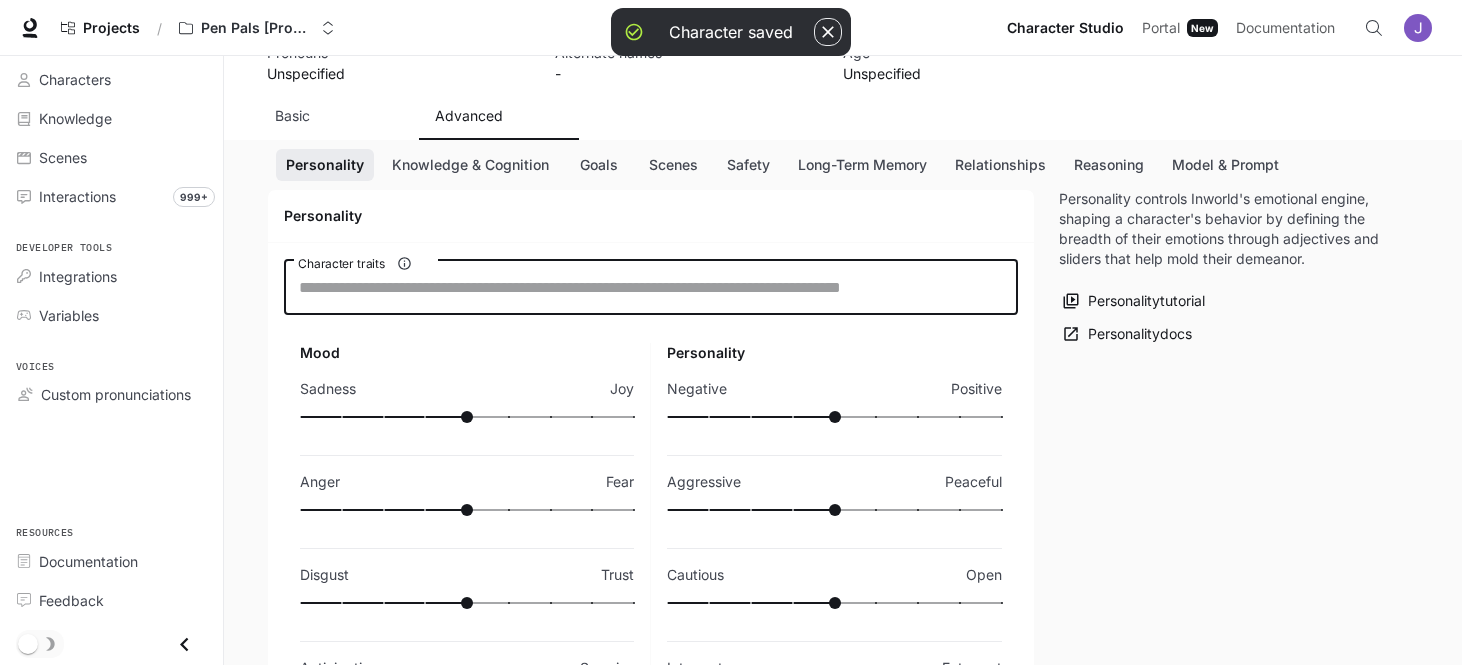 scroll, scrollTop: 247, scrollLeft: 0, axis: vertical 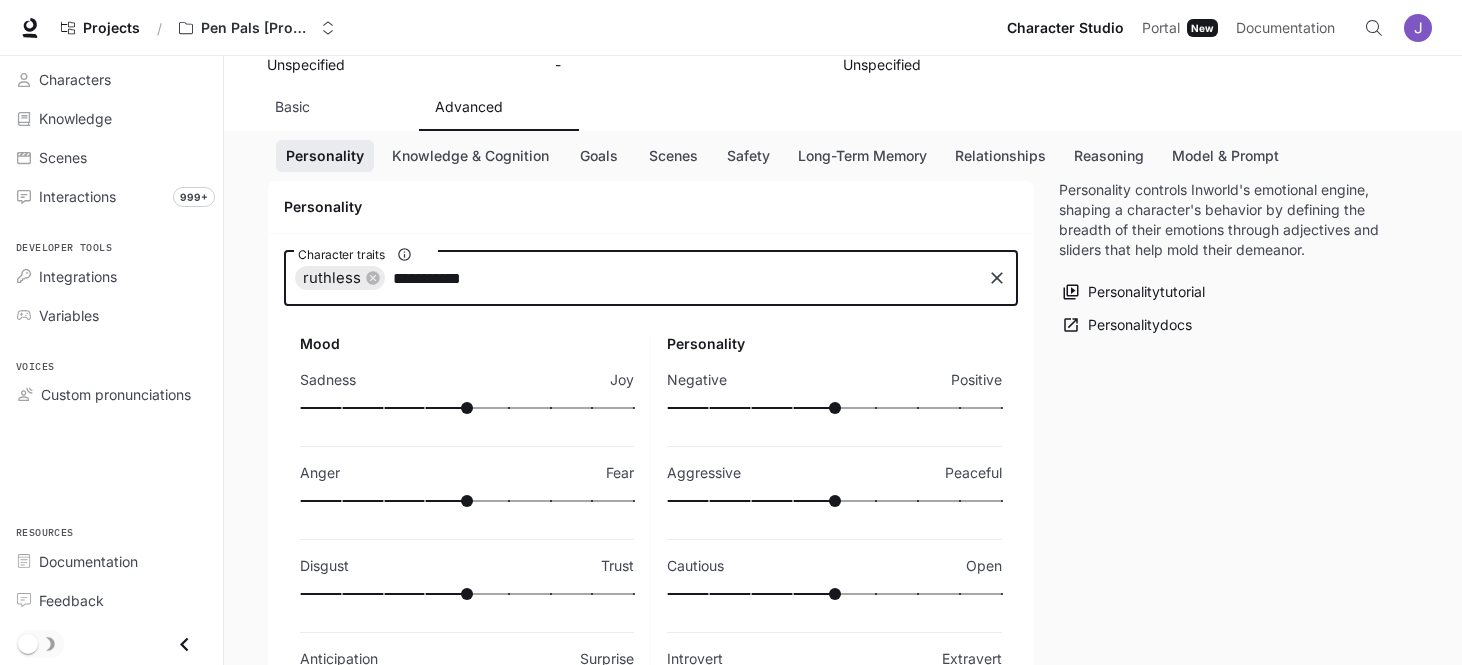 type on "**********" 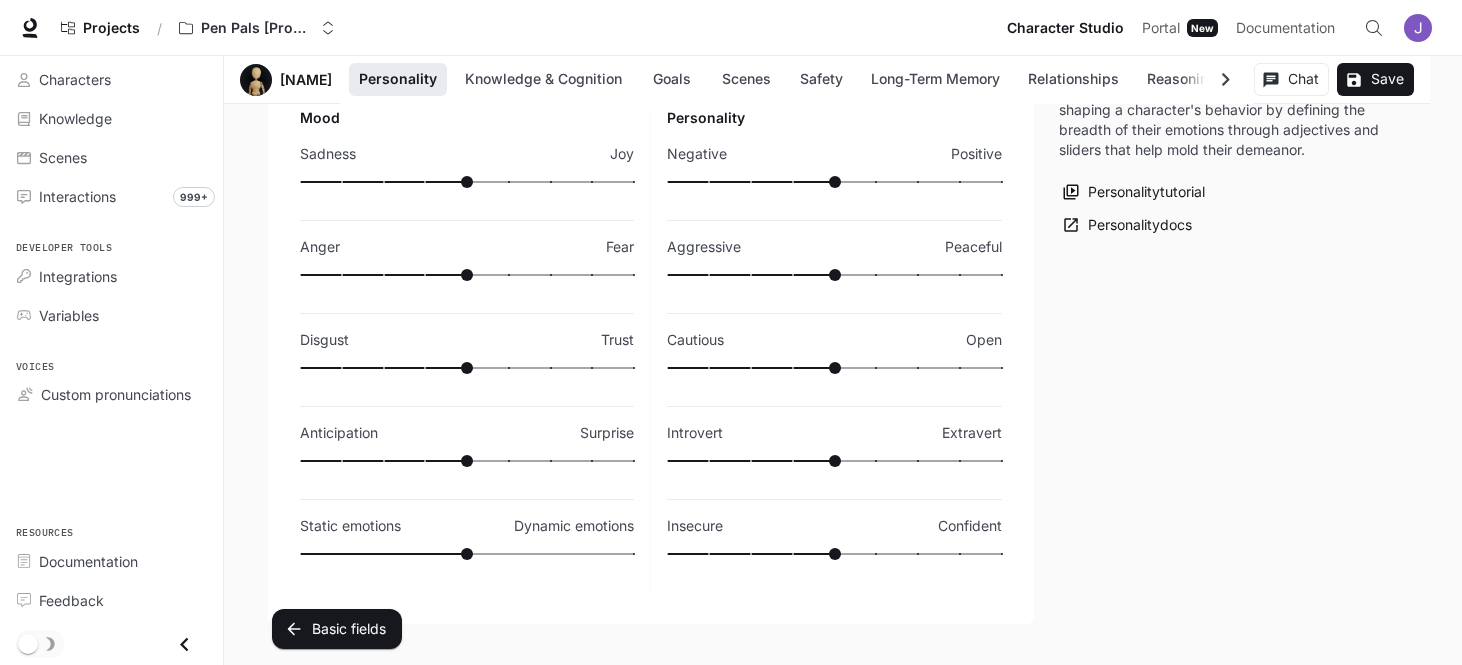 scroll, scrollTop: 498, scrollLeft: 0, axis: vertical 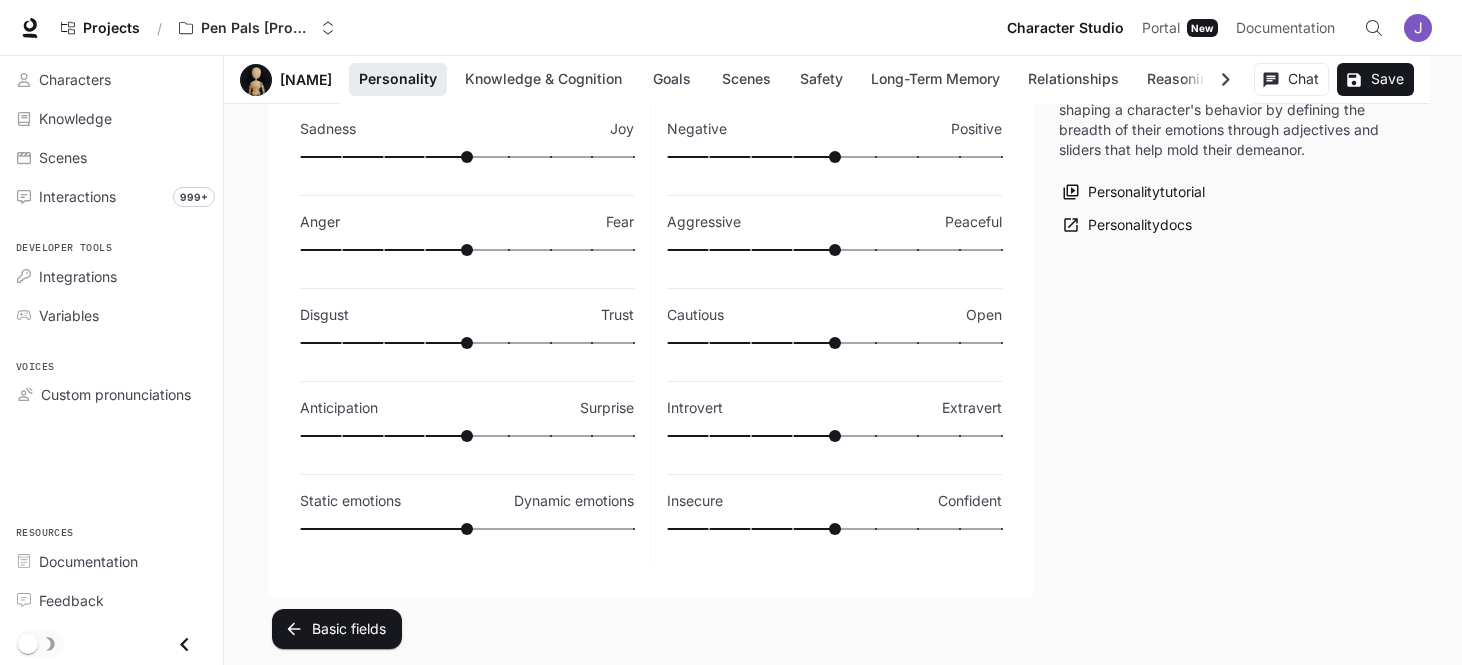 click at bounding box center [834, 157] 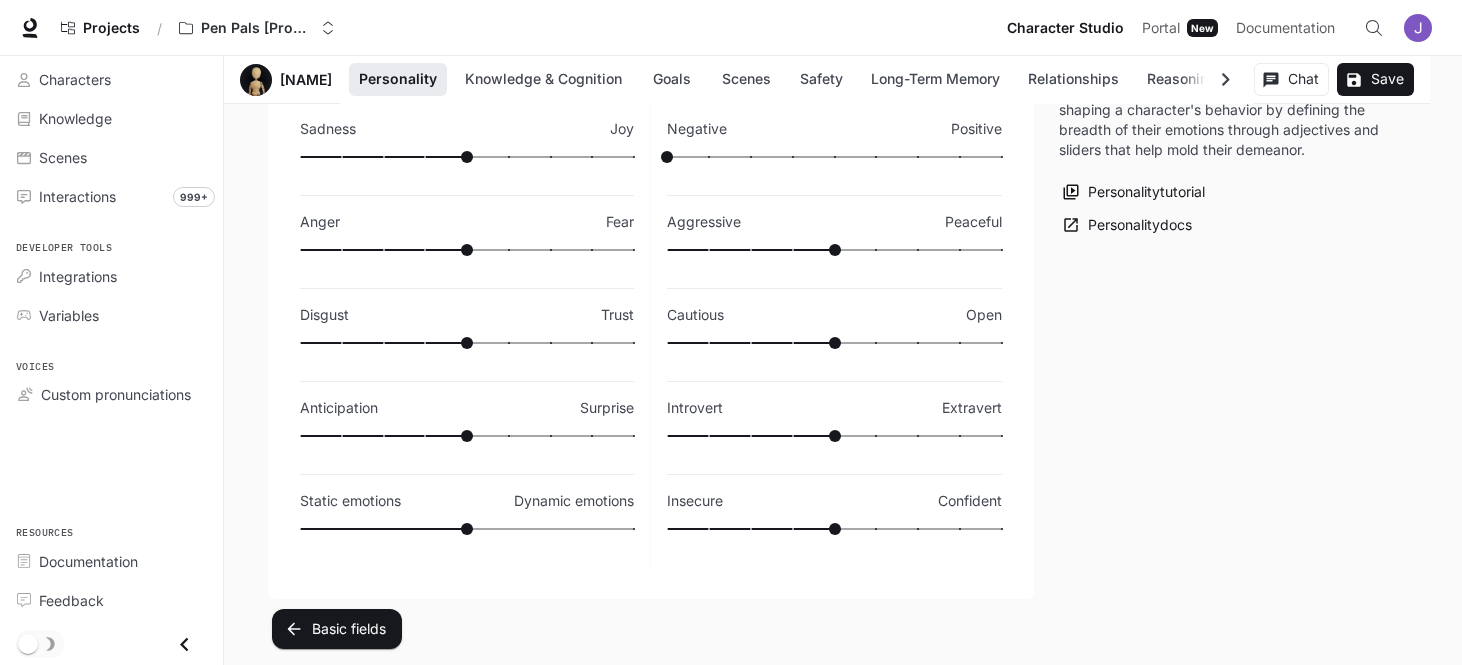 click at bounding box center (467, 157) 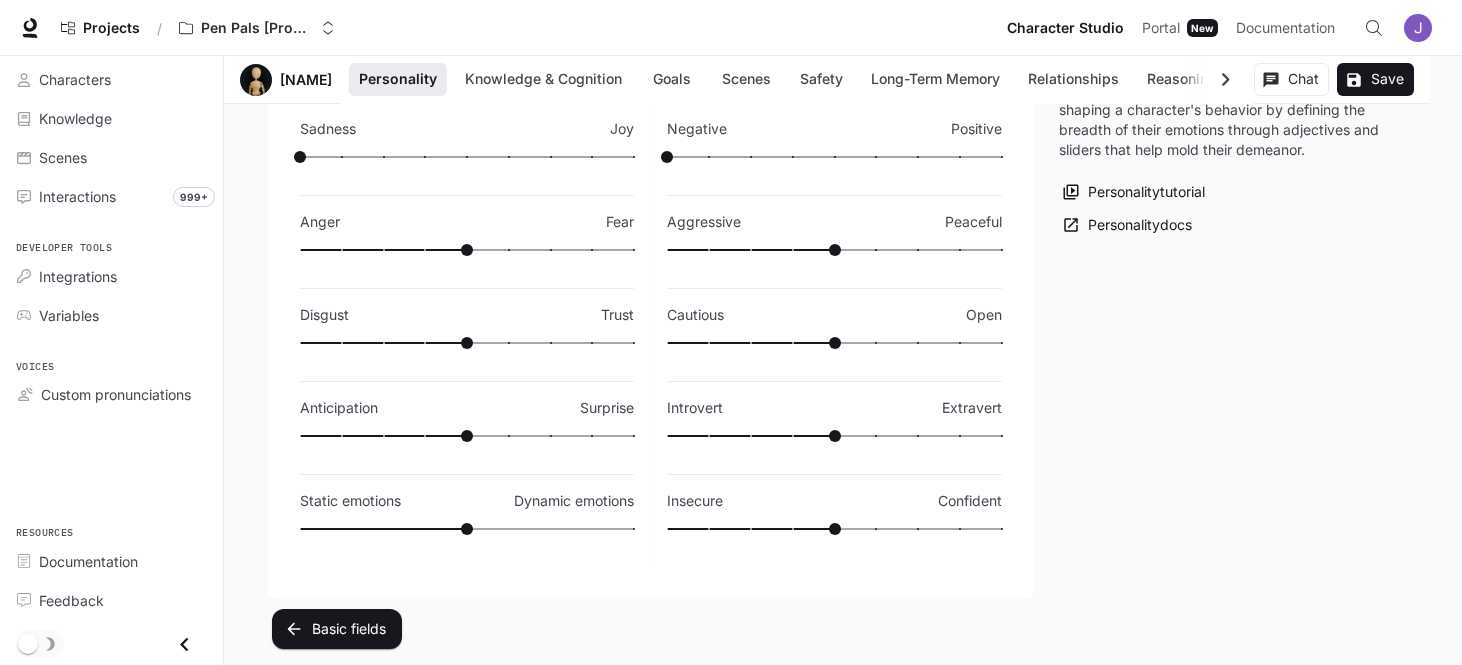 click at bounding box center (467, 157) 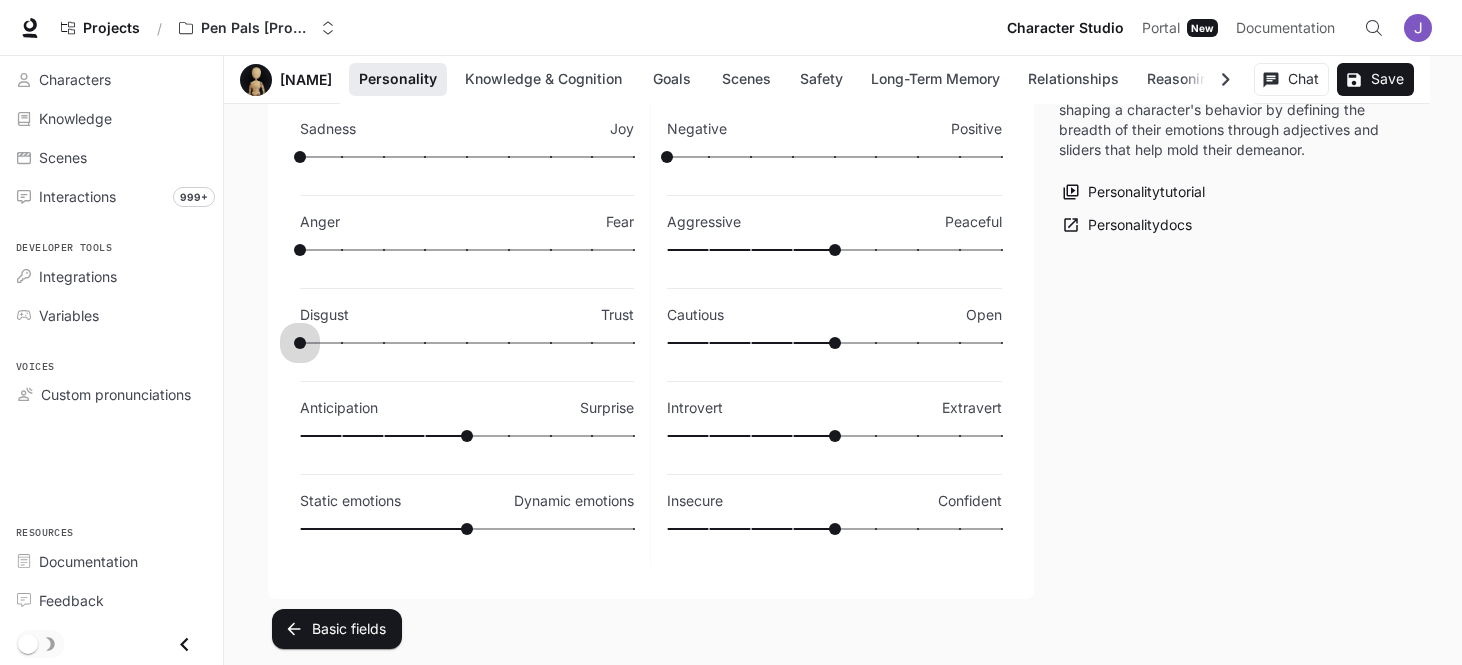 click at bounding box center [467, 157] 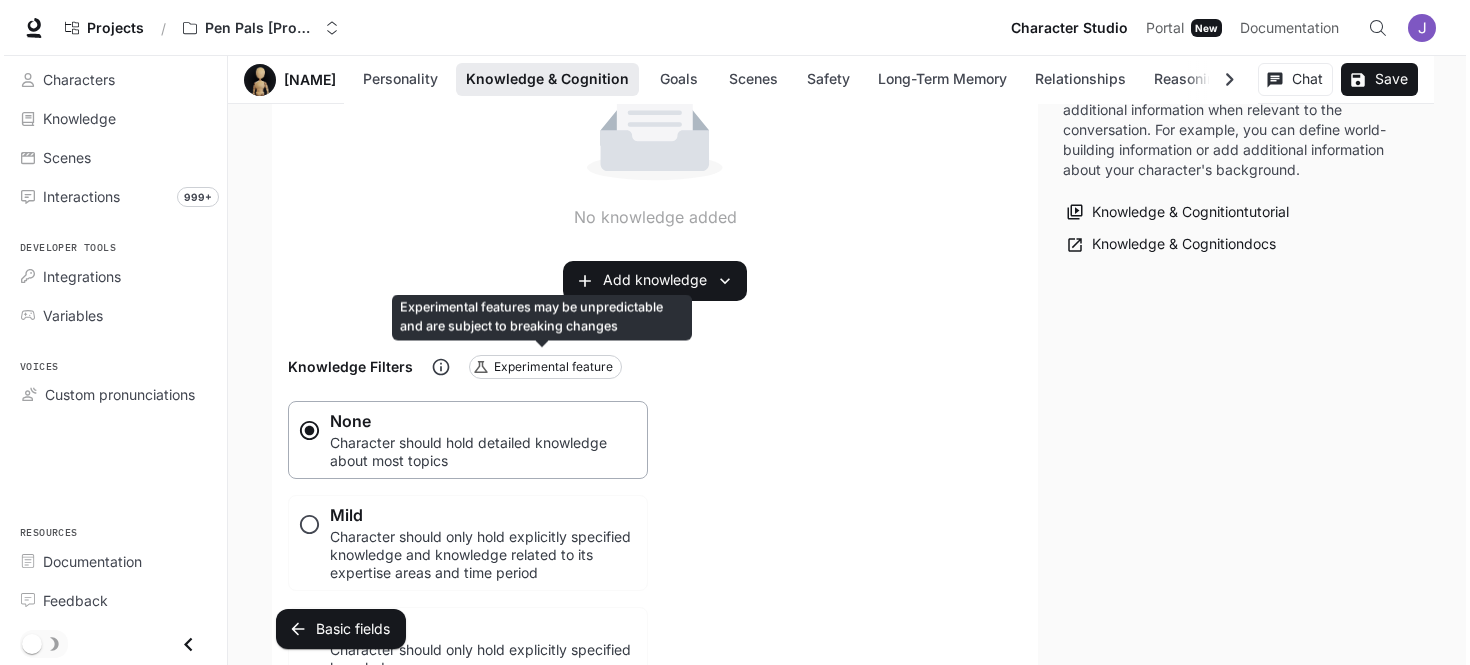 scroll, scrollTop: 1310, scrollLeft: 0, axis: vertical 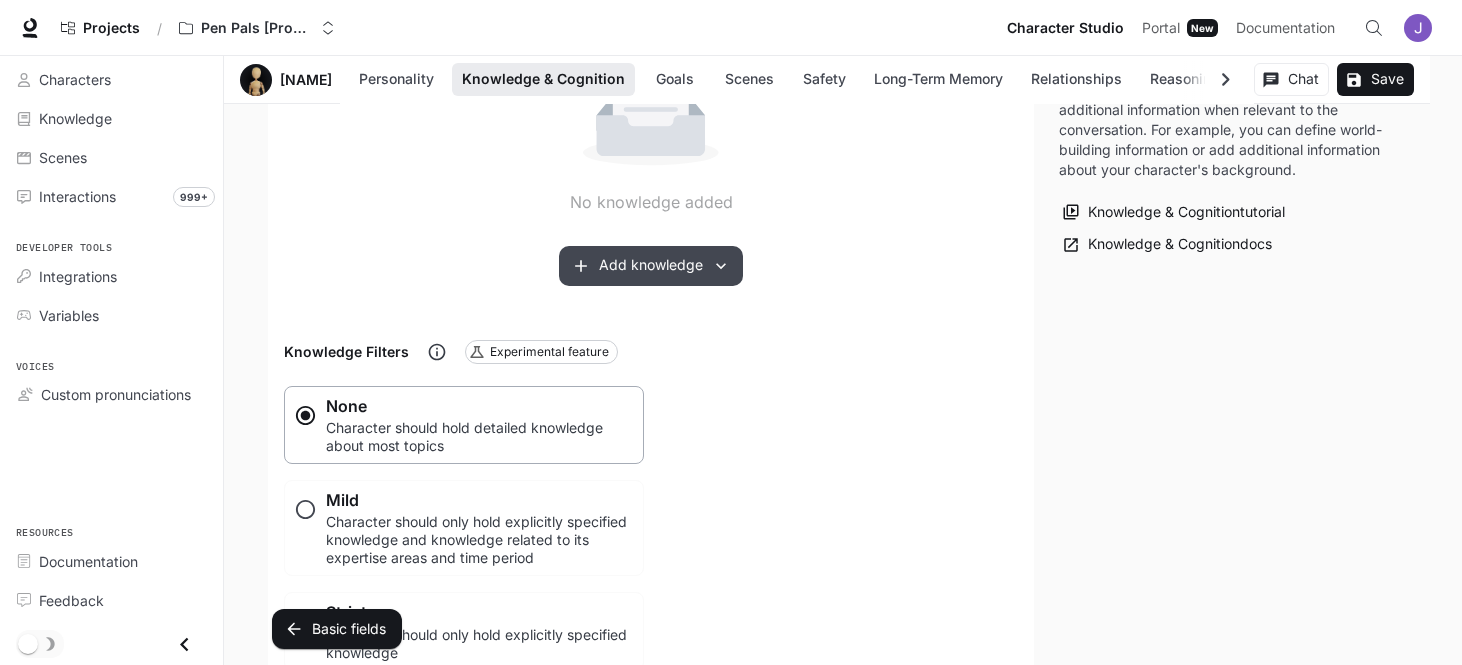 click on "Add knowledge" at bounding box center [651, 266] 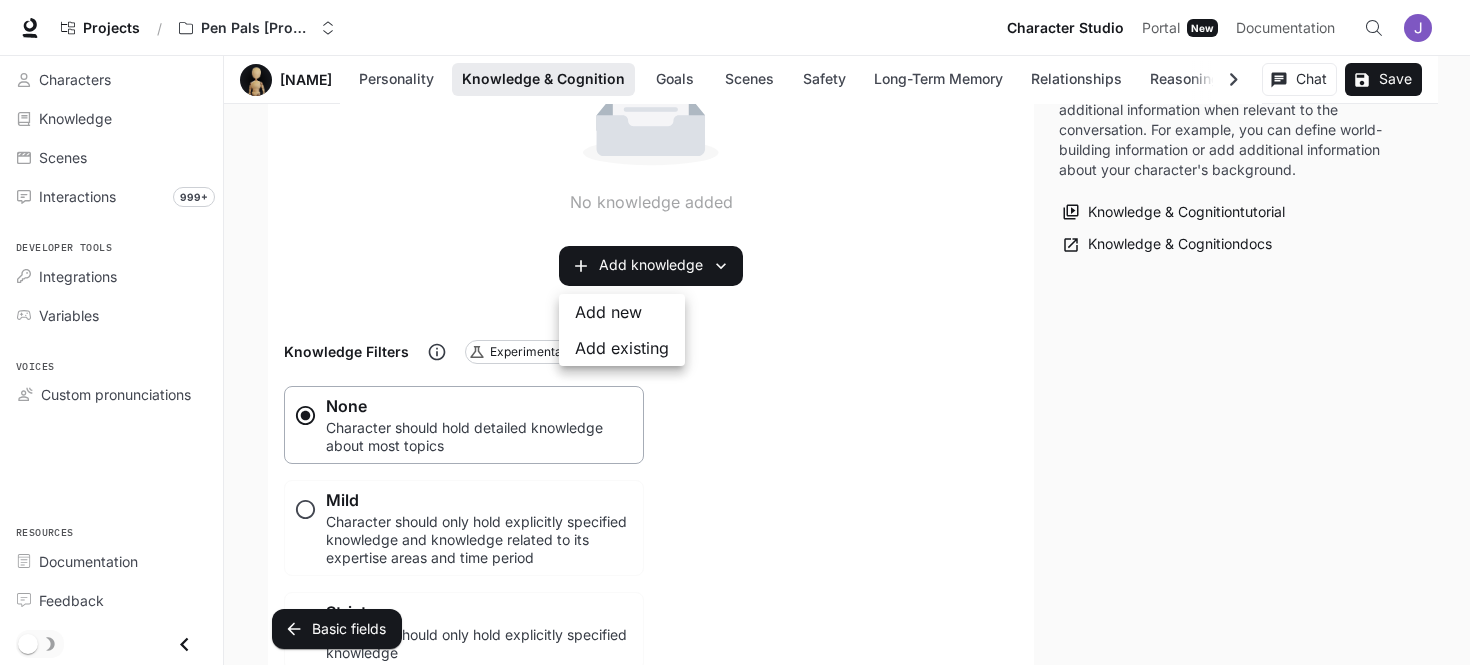 click on "Add new" at bounding box center [622, 312] 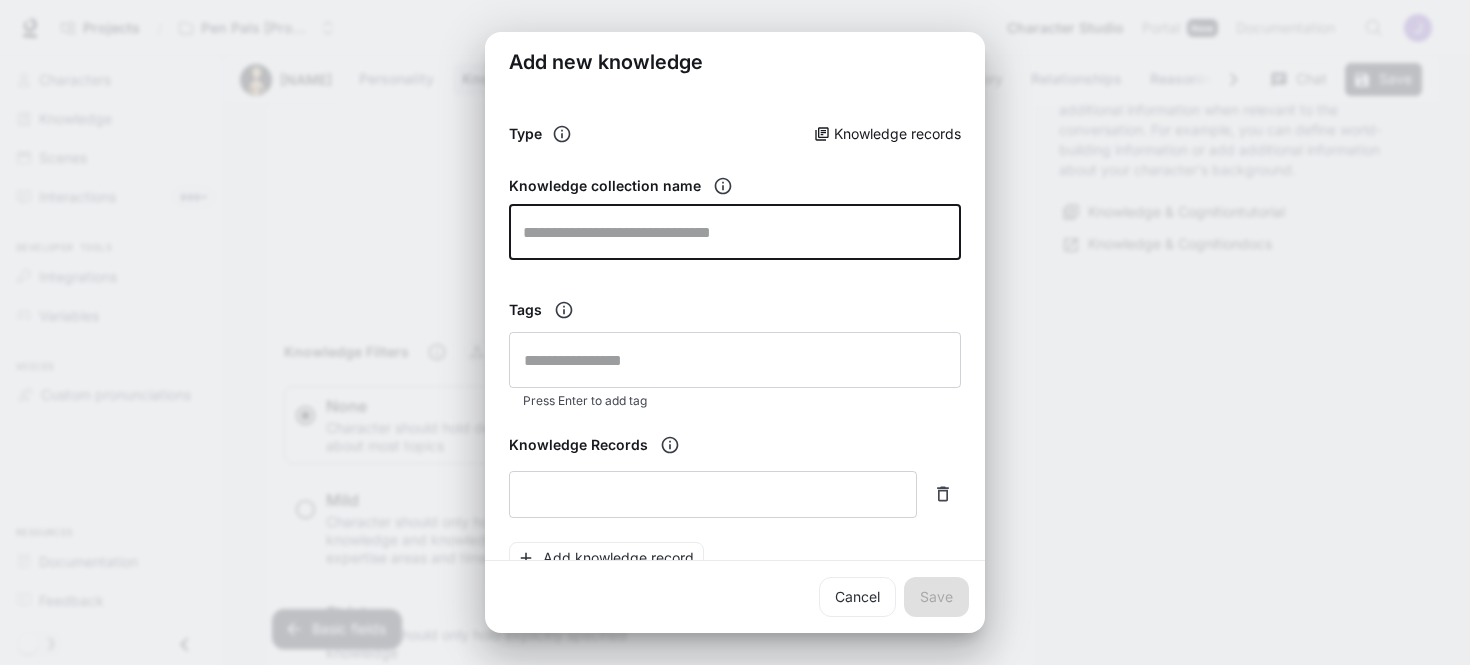 click at bounding box center [735, 232] 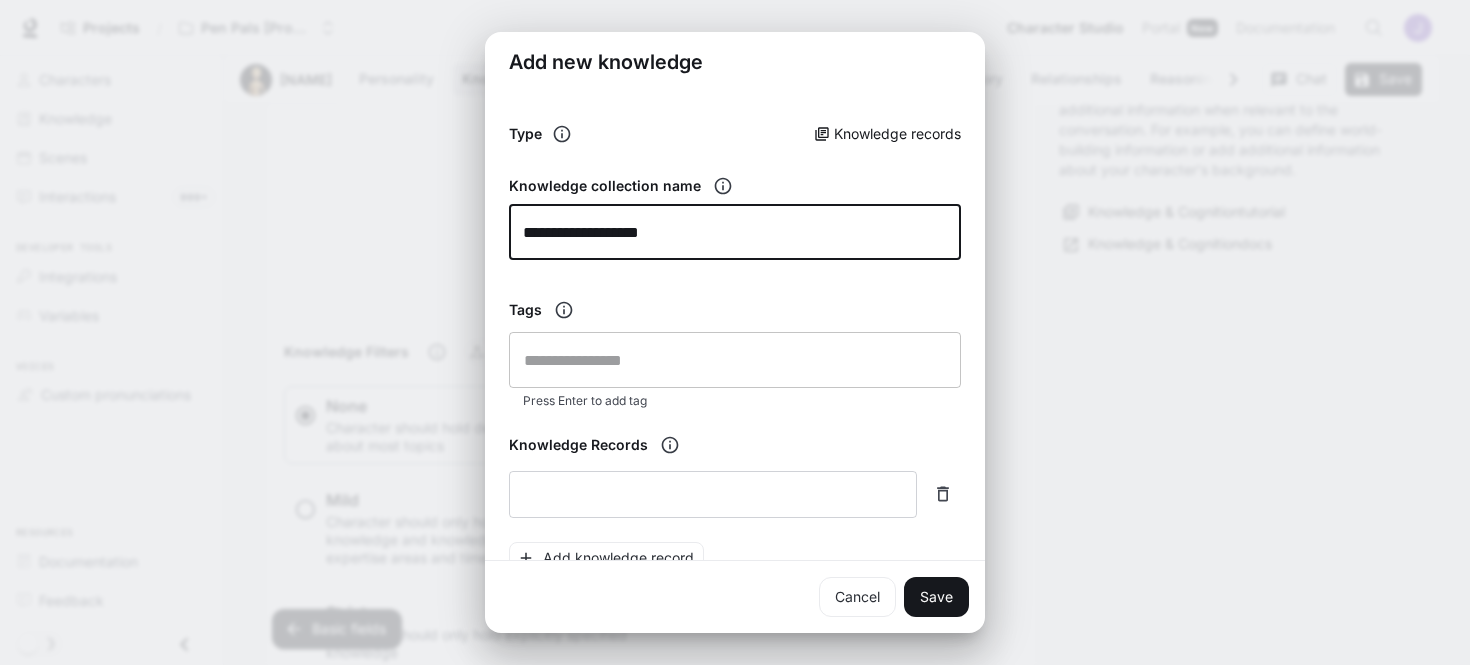 scroll, scrollTop: 35, scrollLeft: 0, axis: vertical 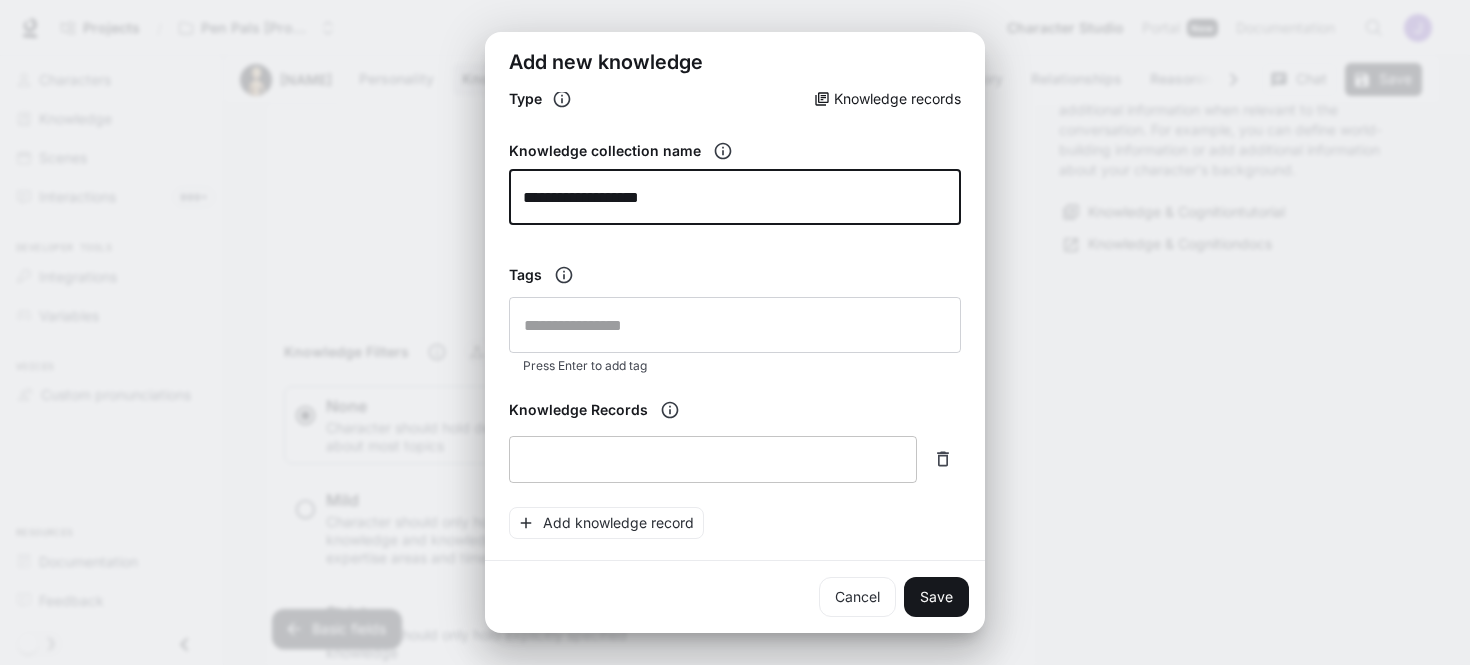 type on "**********" 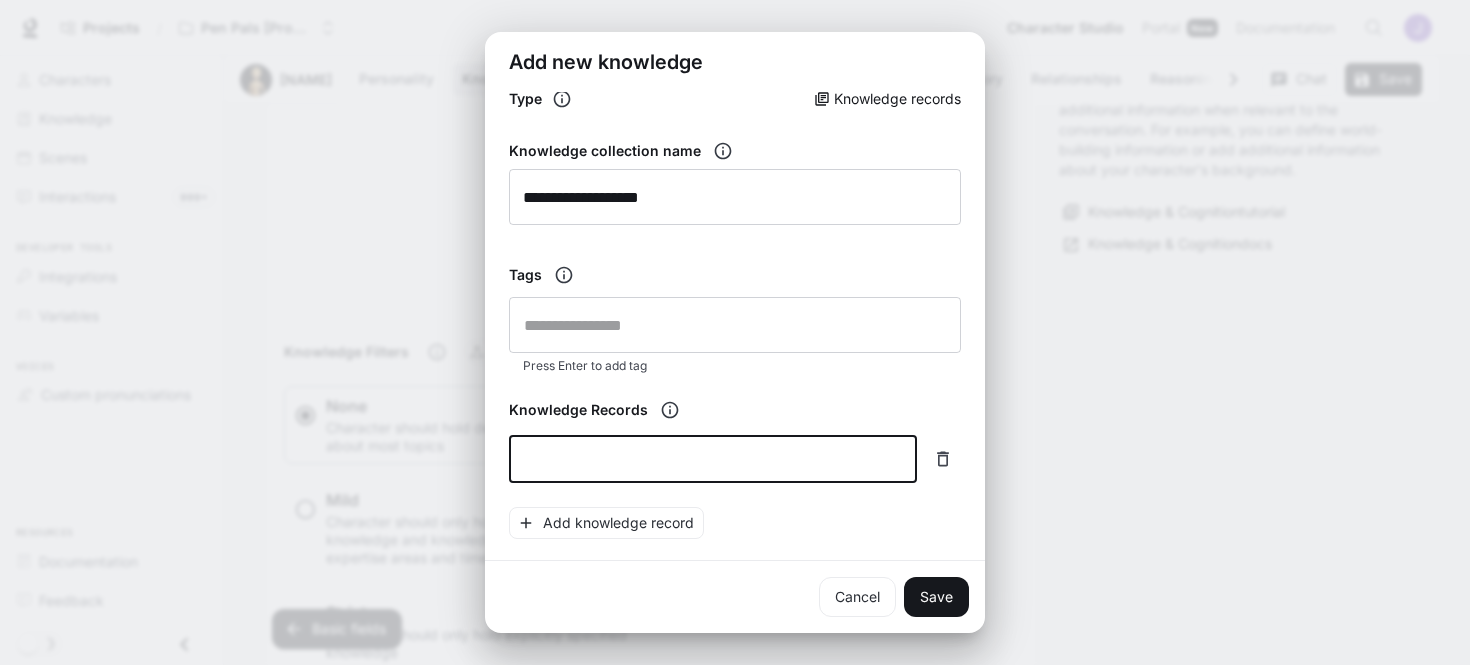click at bounding box center [713, 459] 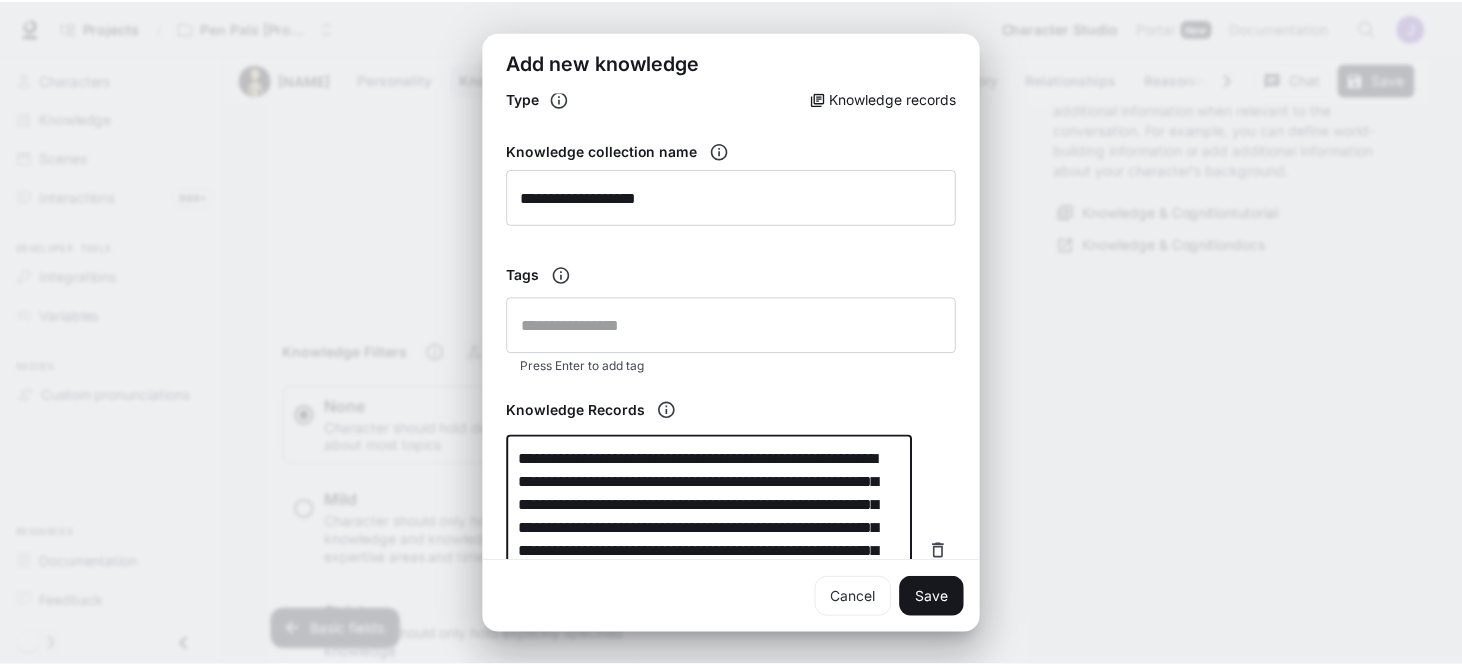 scroll, scrollTop: 128, scrollLeft: 0, axis: vertical 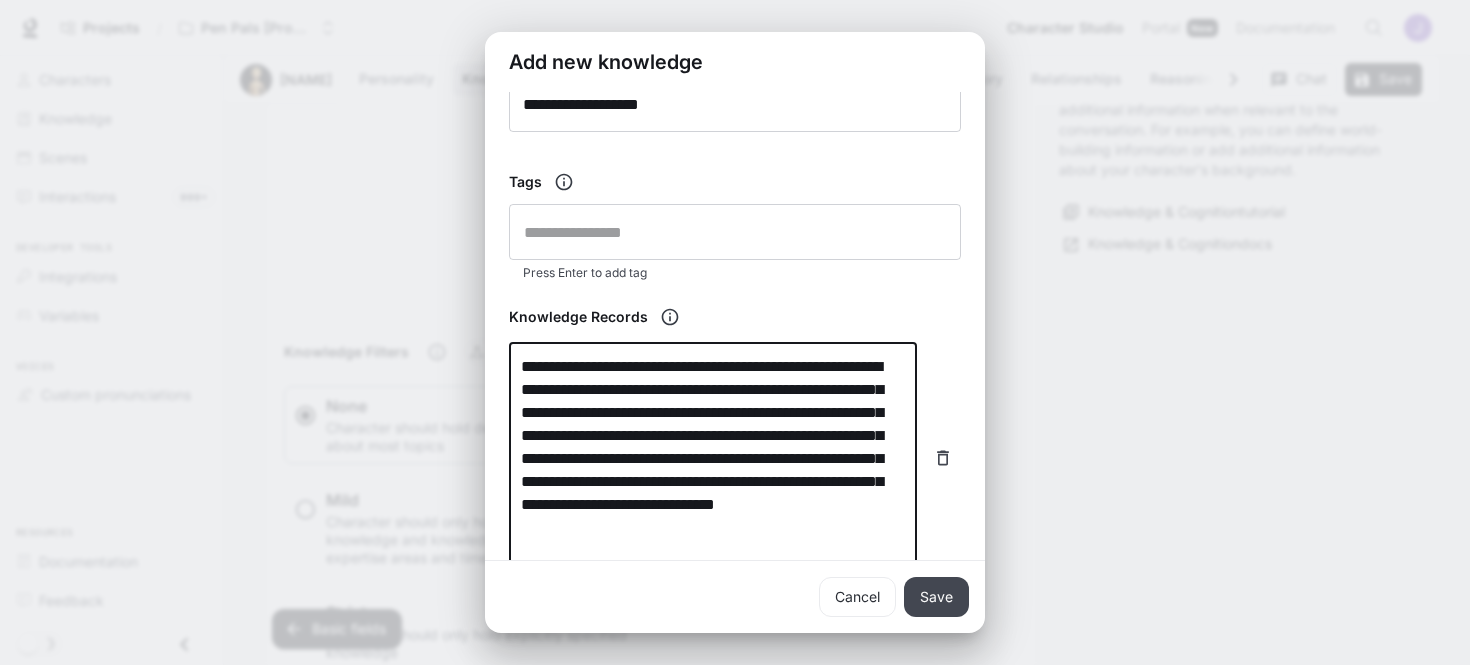 type on "**********" 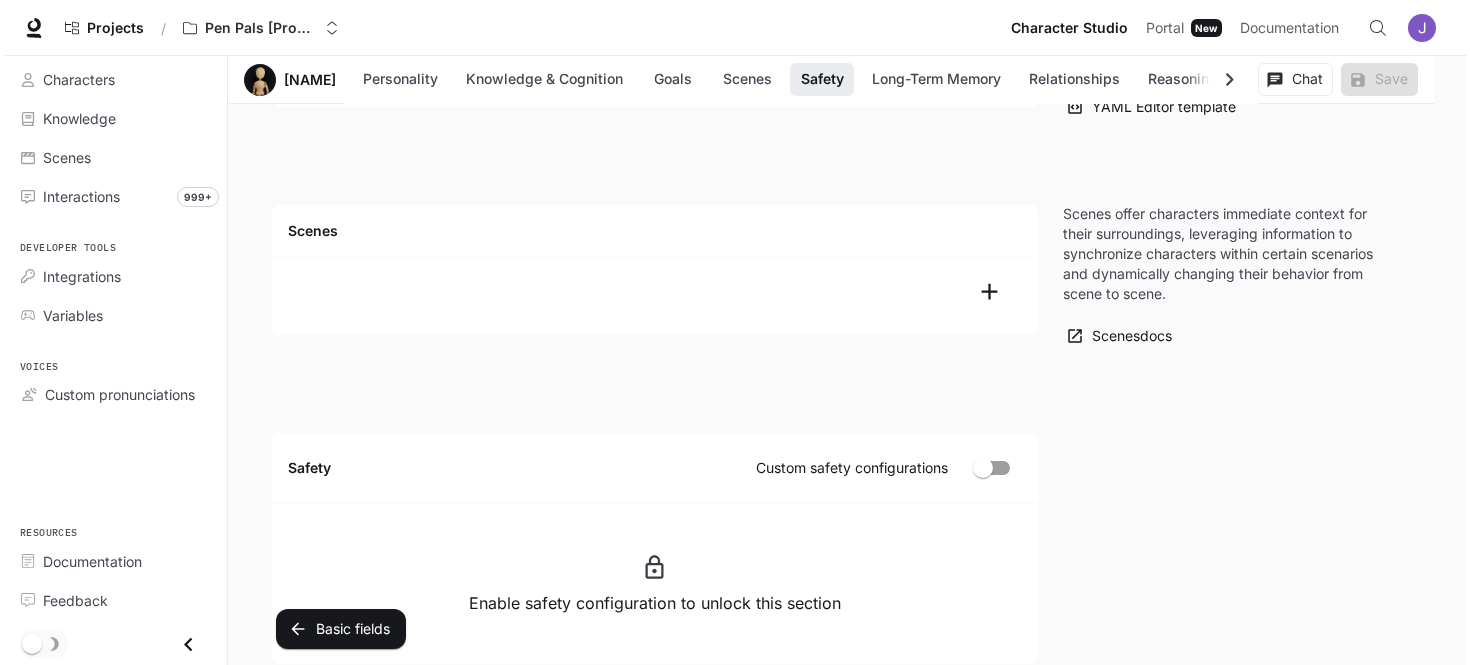 scroll, scrollTop: 2210, scrollLeft: 0, axis: vertical 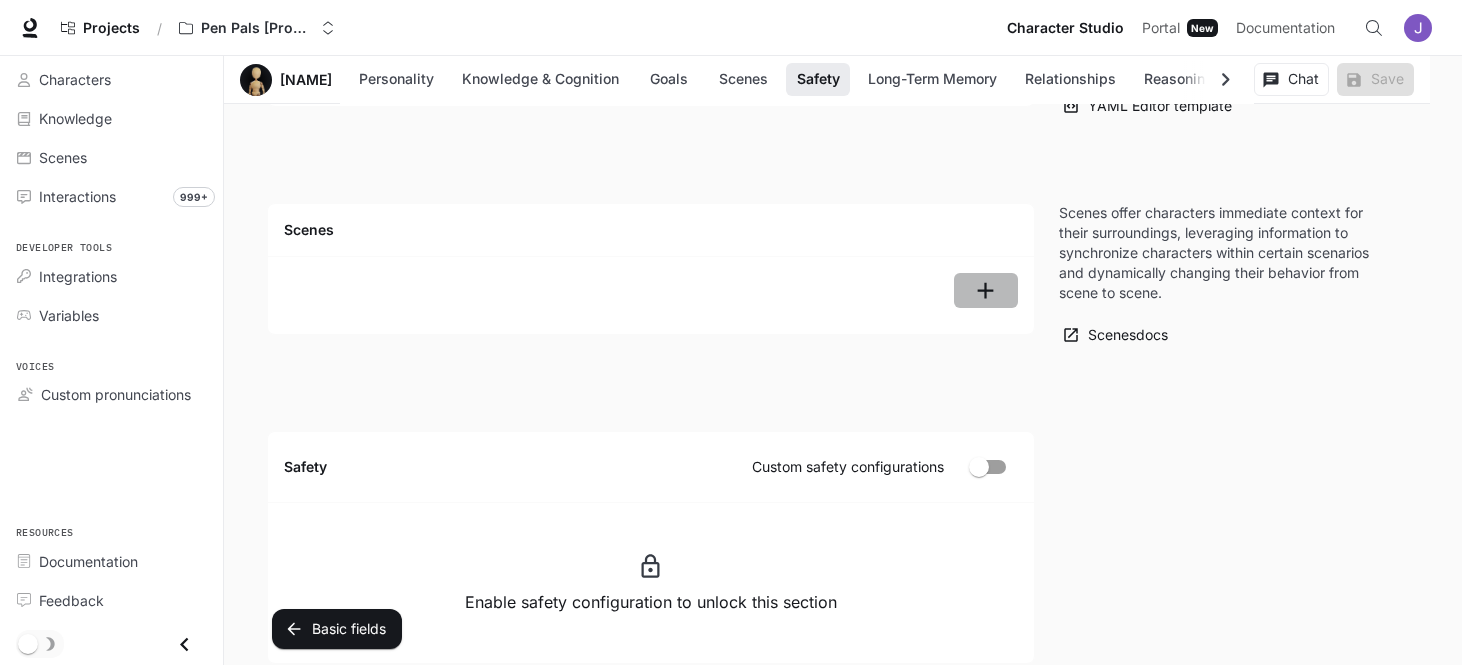 click at bounding box center (985, 290) 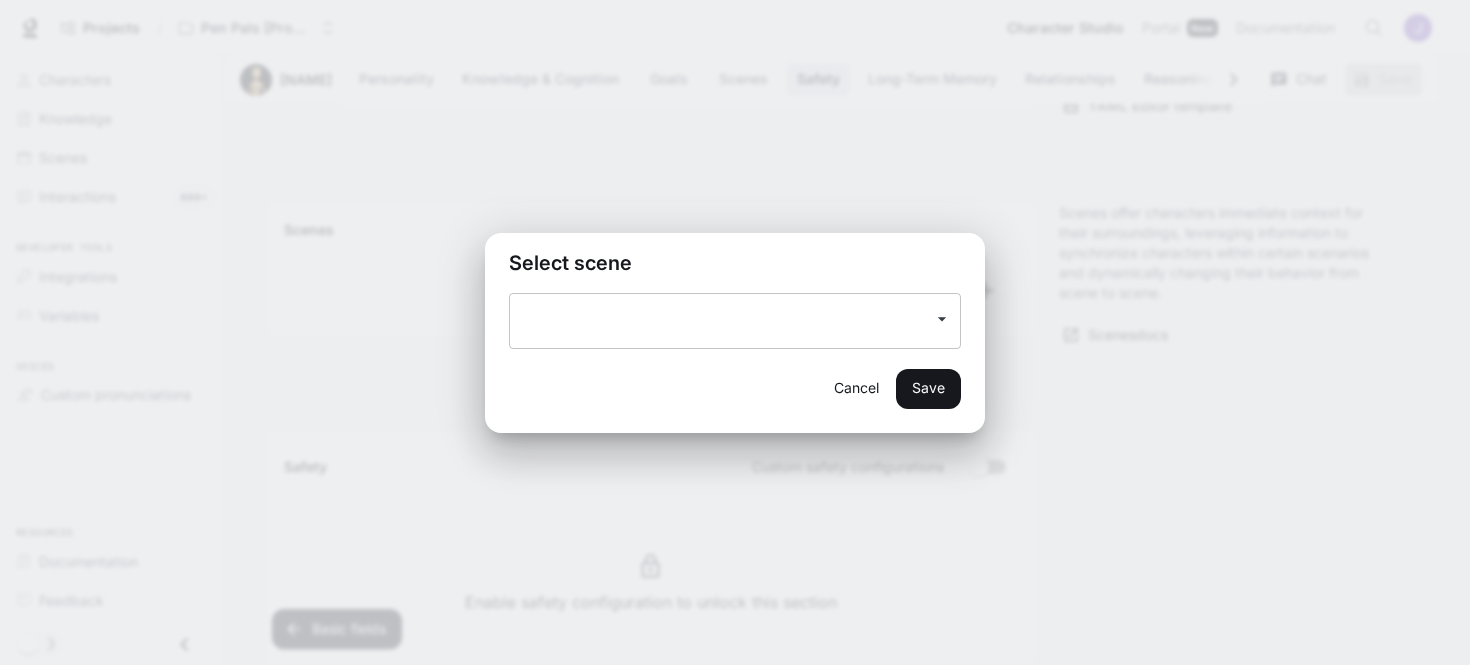 click at bounding box center [942, 319] 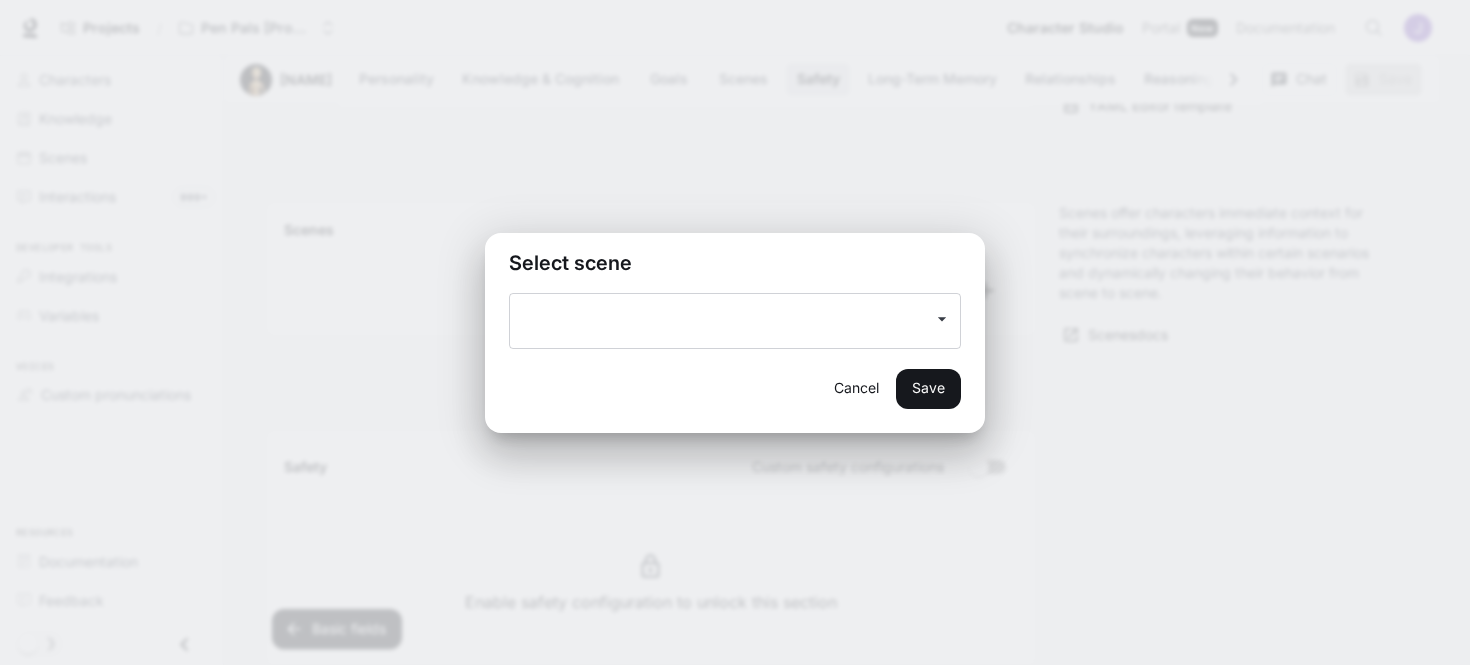 click on "Select scene ​ Cancel Save" at bounding box center [735, 332] 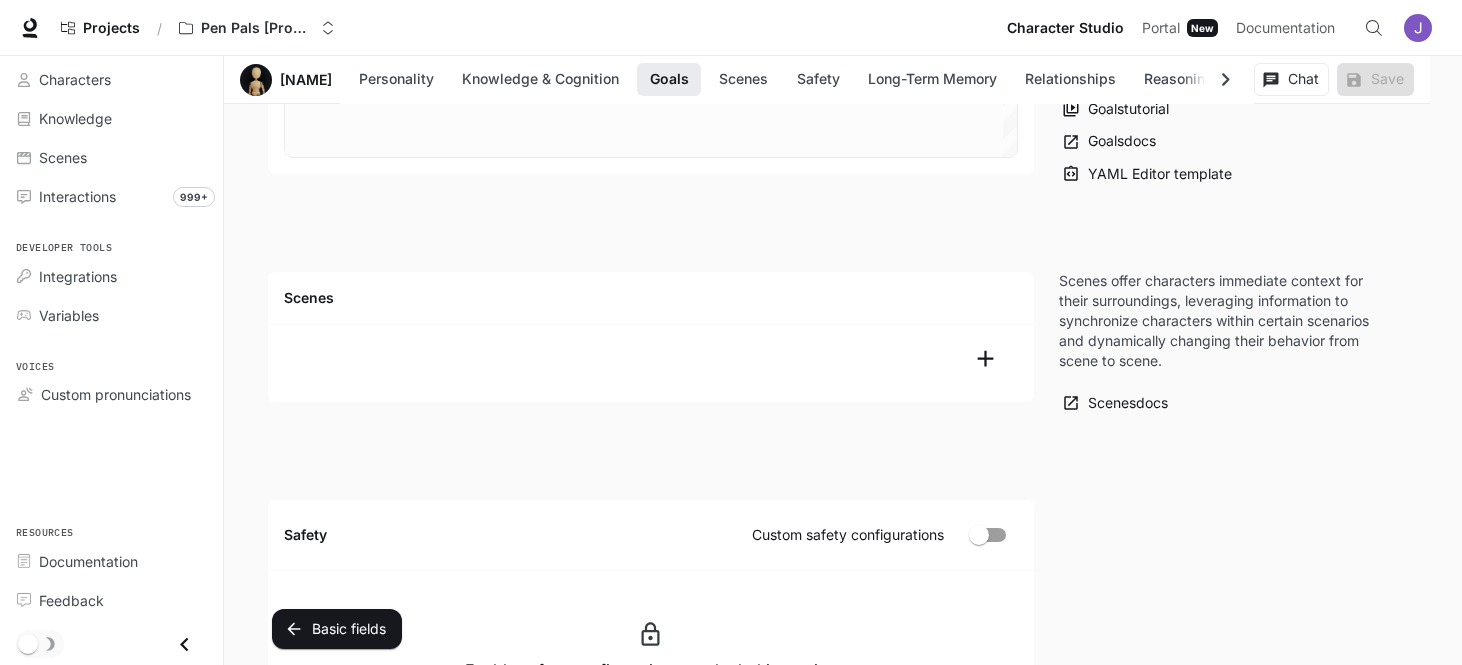 scroll, scrollTop: 2145, scrollLeft: 0, axis: vertical 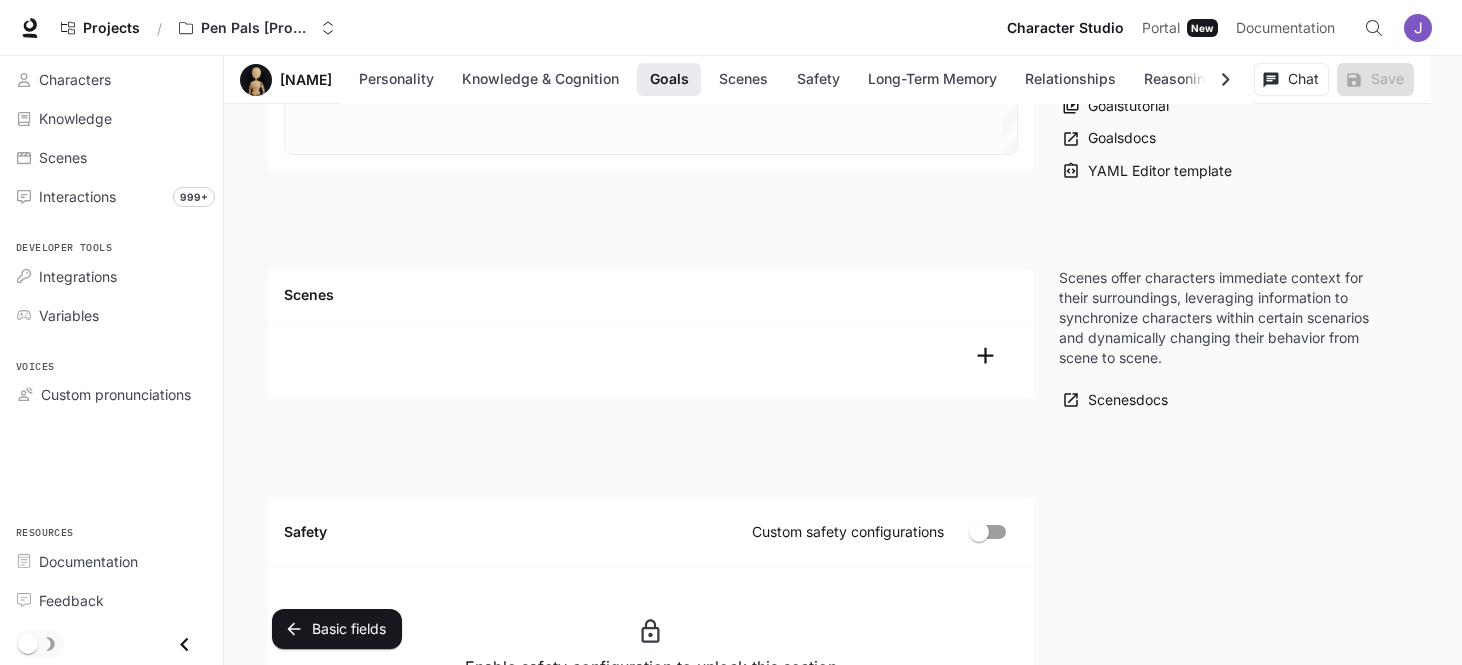 click at bounding box center [985, 355] 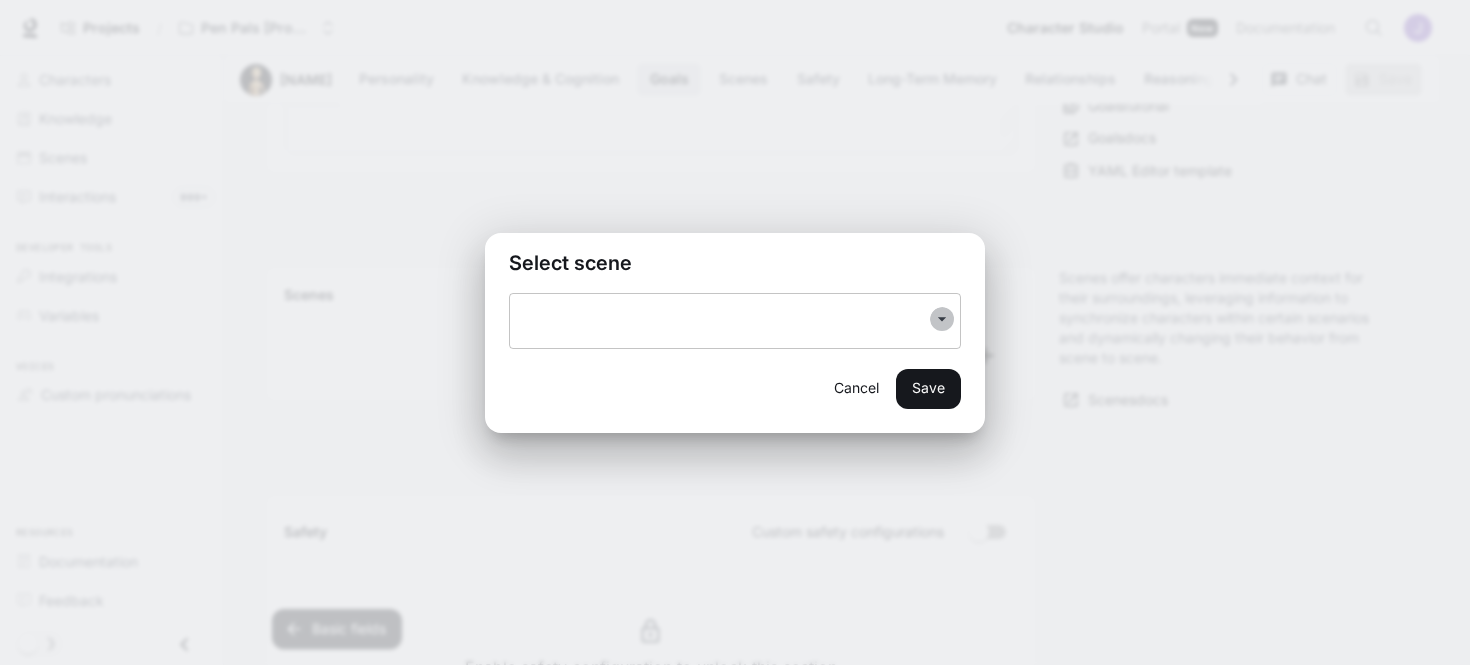 click at bounding box center [942, 319] 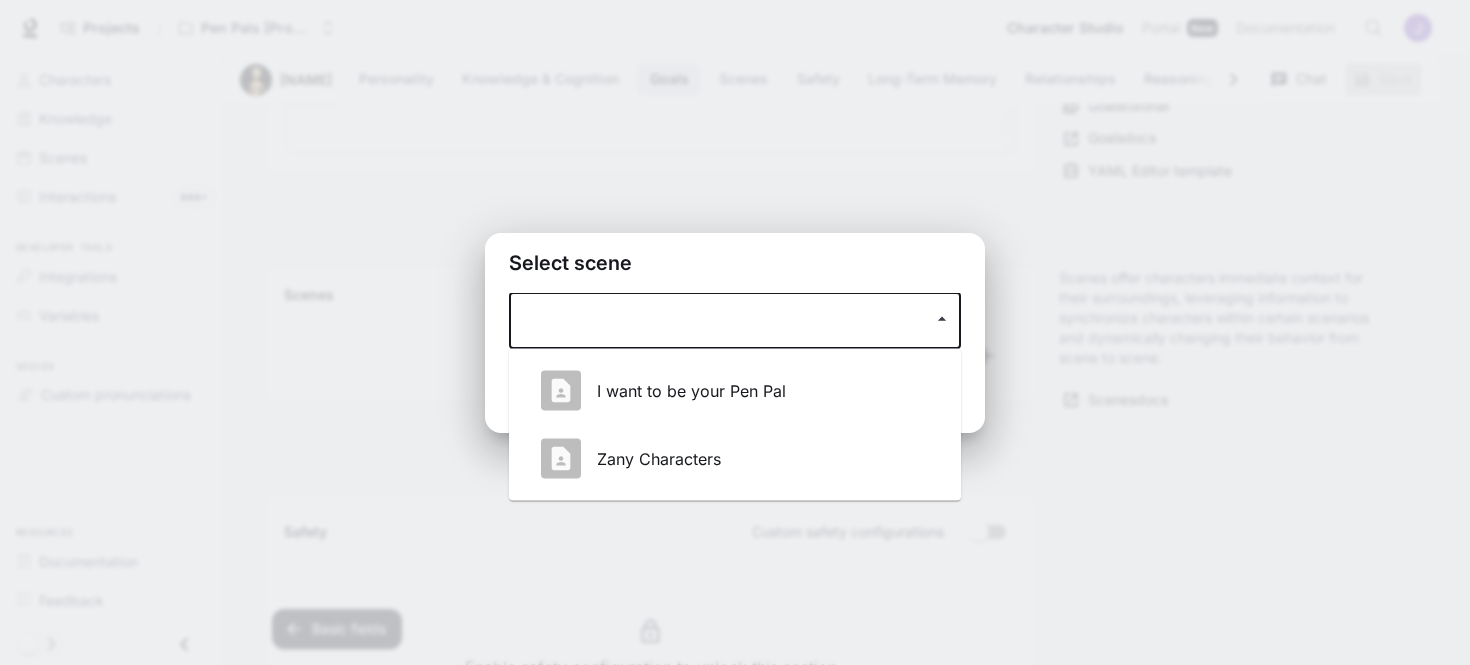 click on "Zany Characters" at bounding box center (763, 459) 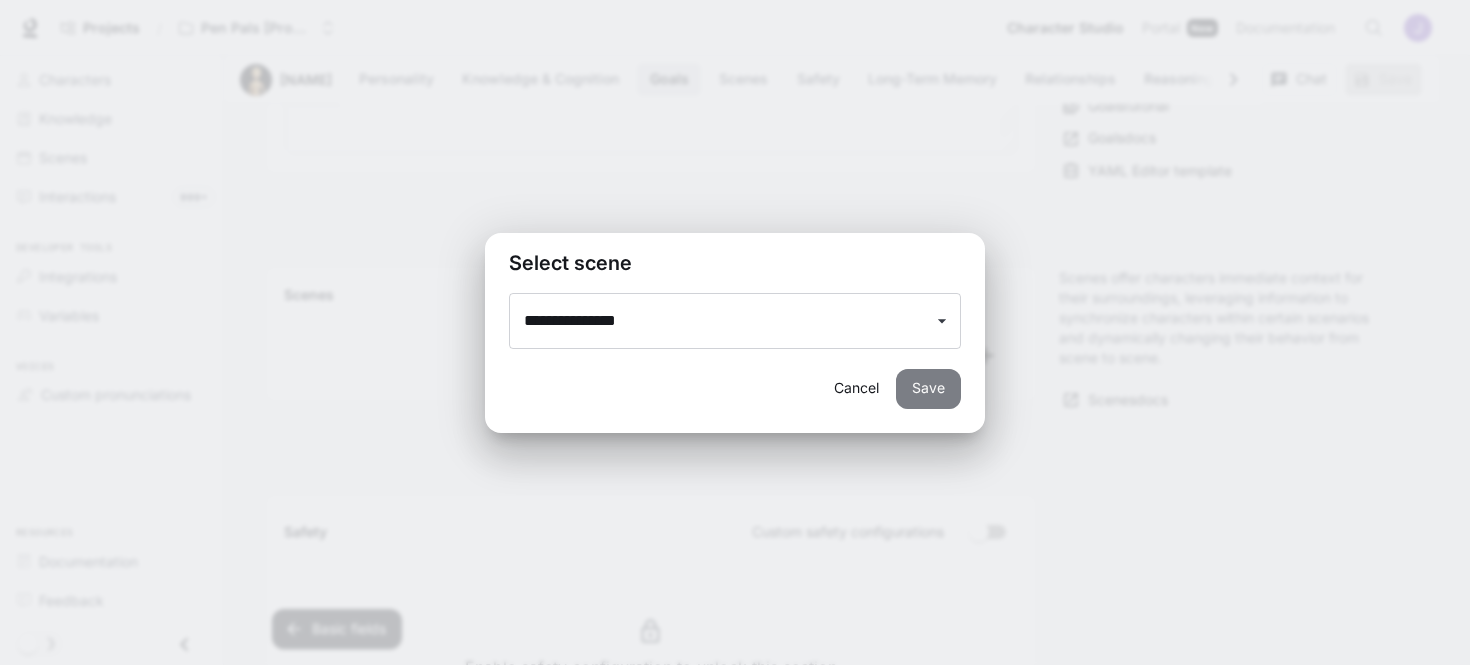 click on "Save" at bounding box center [928, 389] 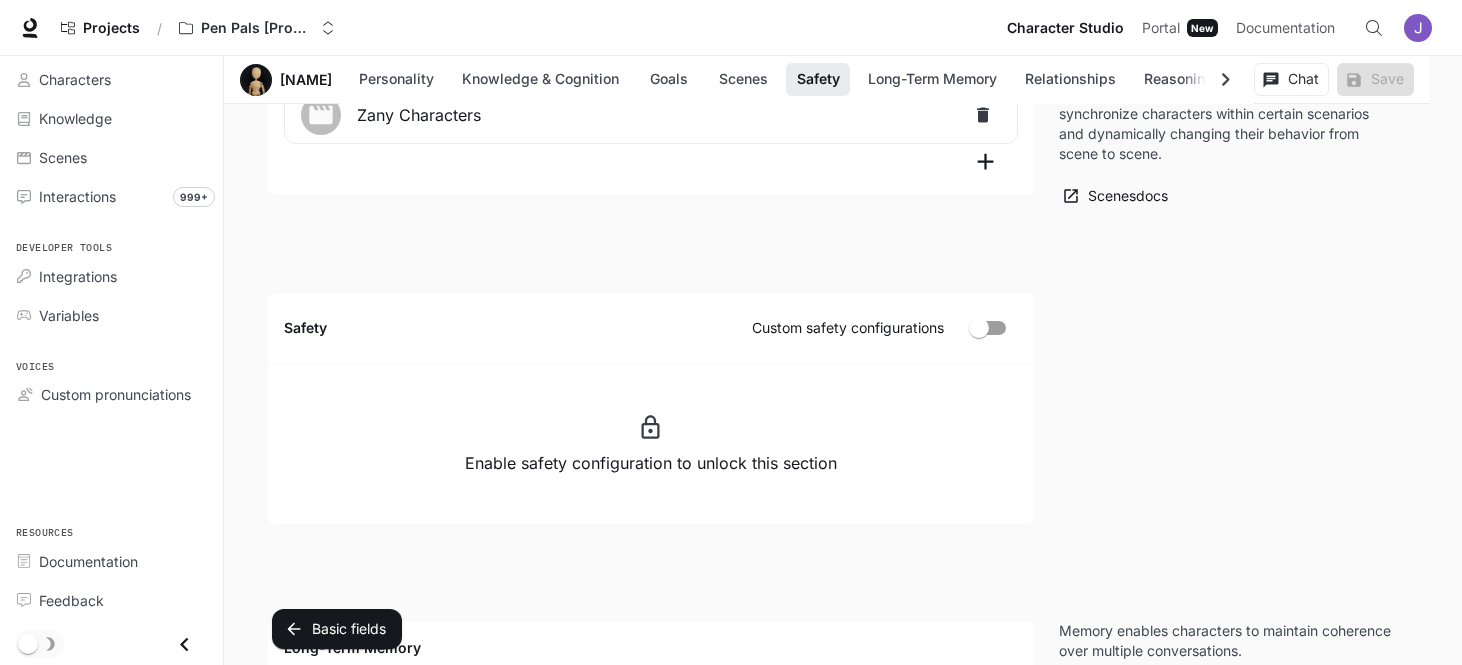 scroll, scrollTop: 2403, scrollLeft: 0, axis: vertical 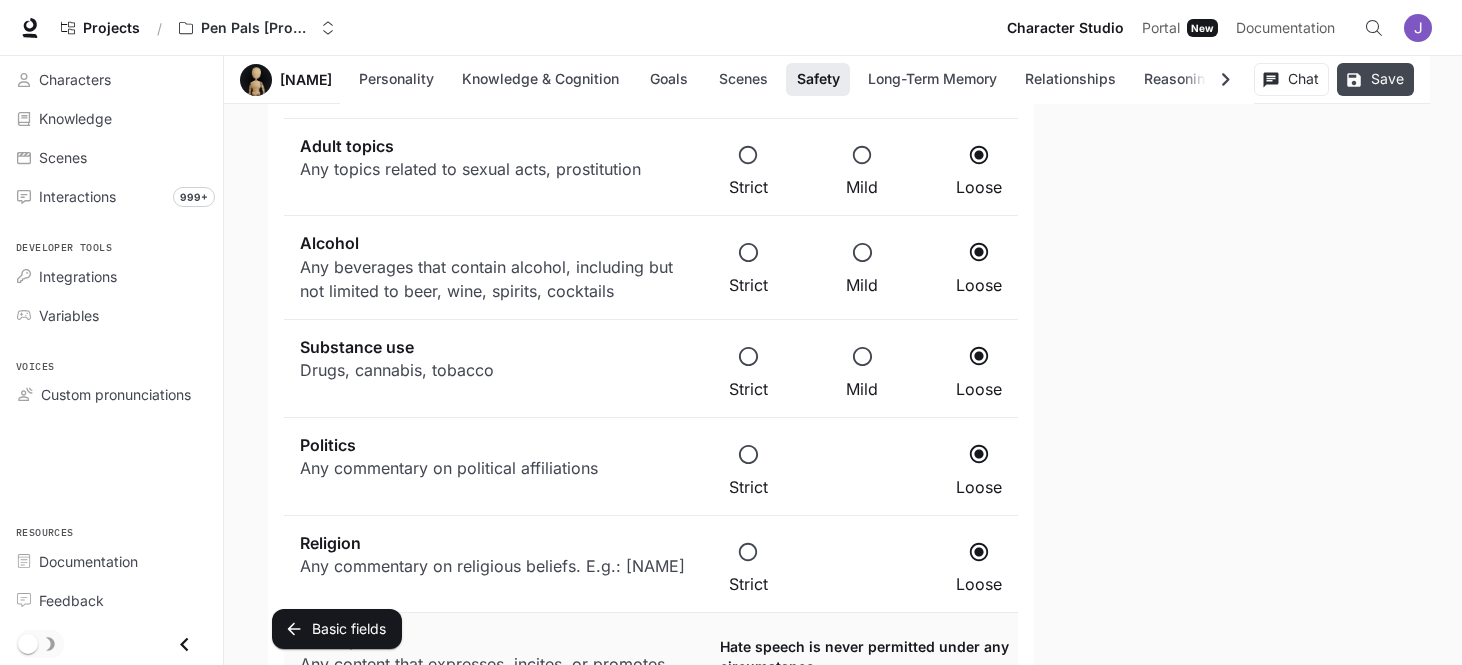 click on "Save" at bounding box center [1375, 79] 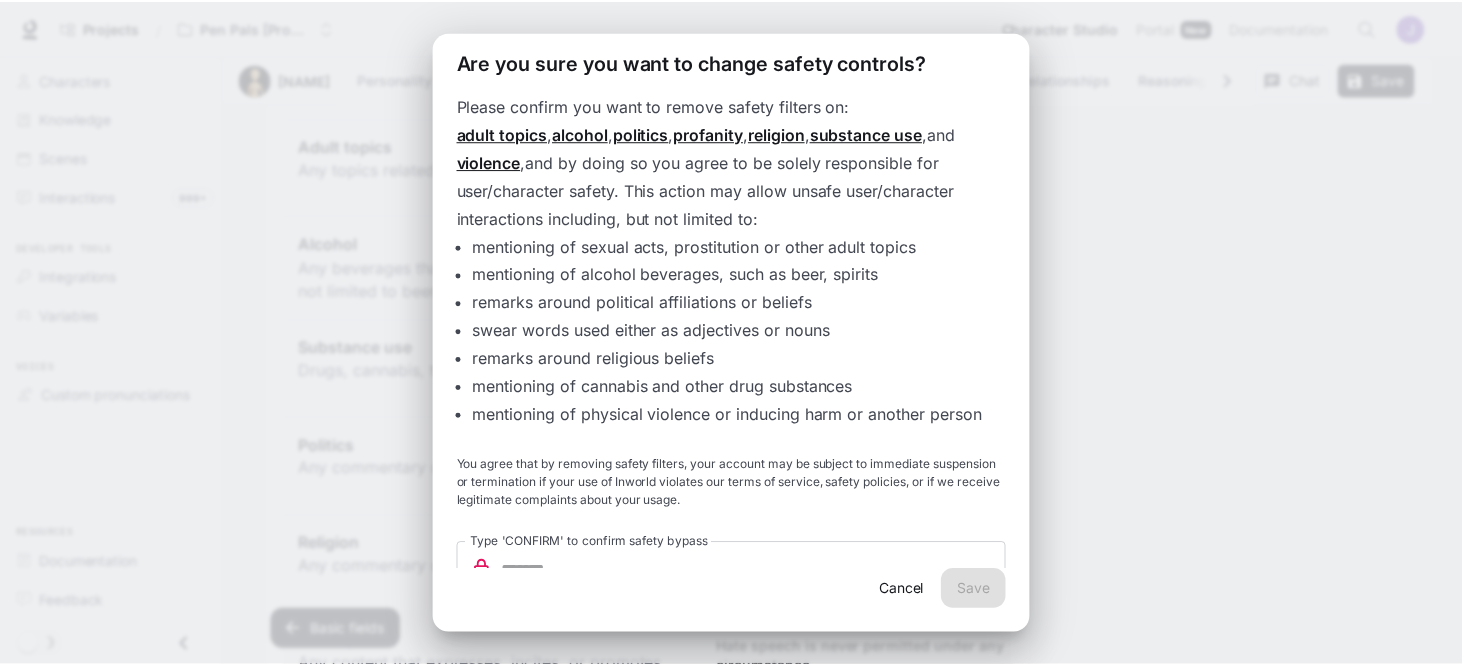 scroll, scrollTop: 49, scrollLeft: 0, axis: vertical 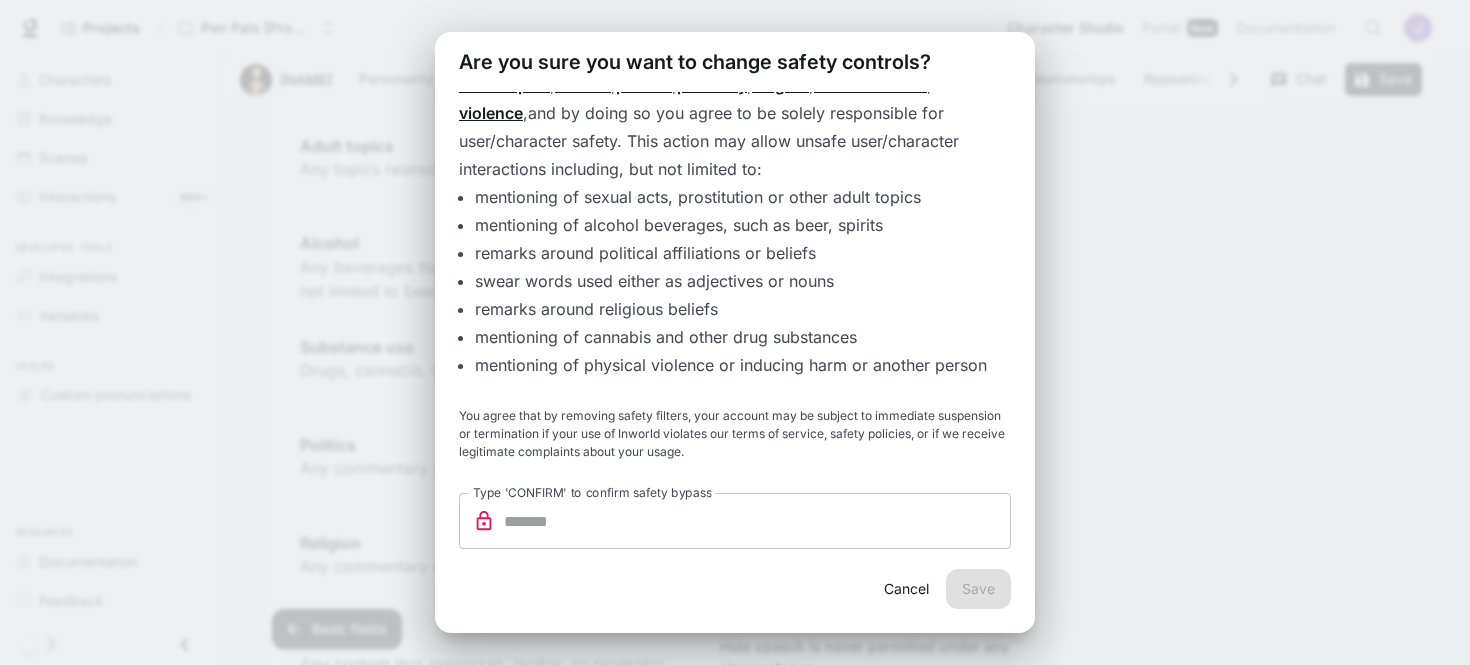 click on "Type 'CONFIRM' to confirm safety bypass" at bounding box center (757, 521) 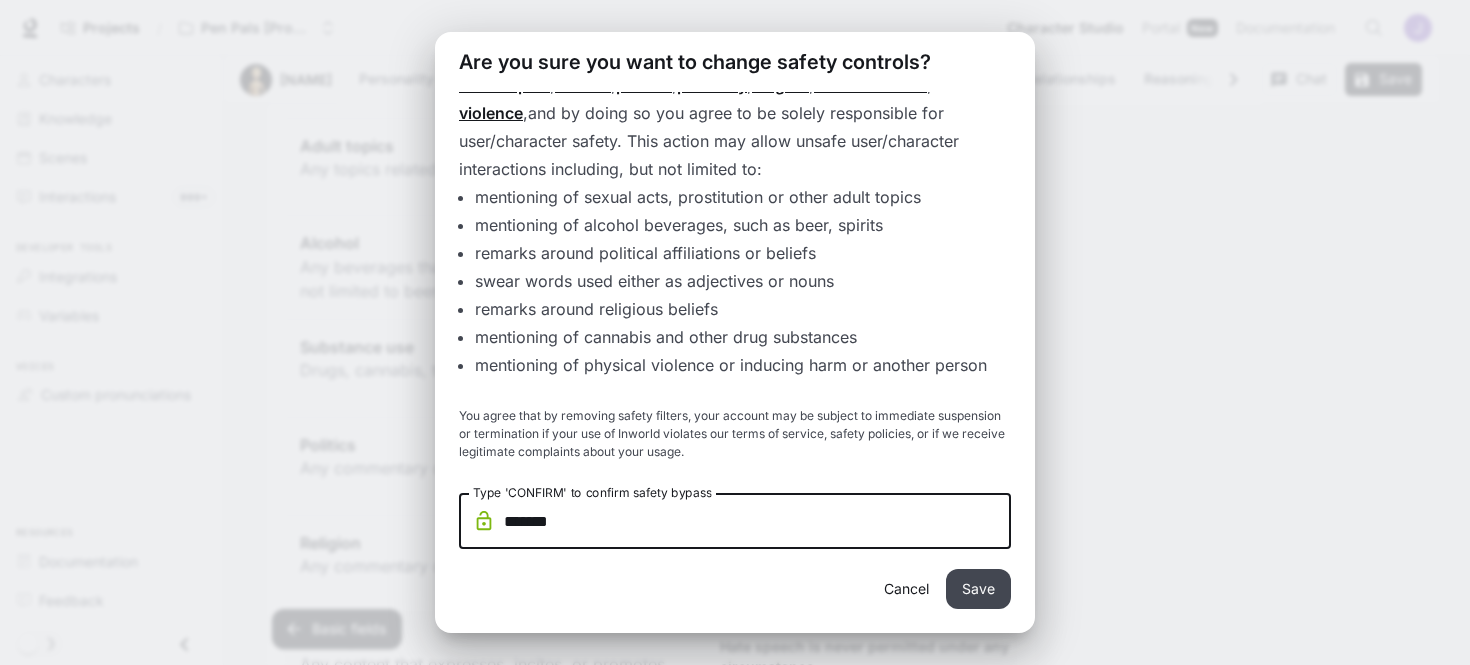type on "*******" 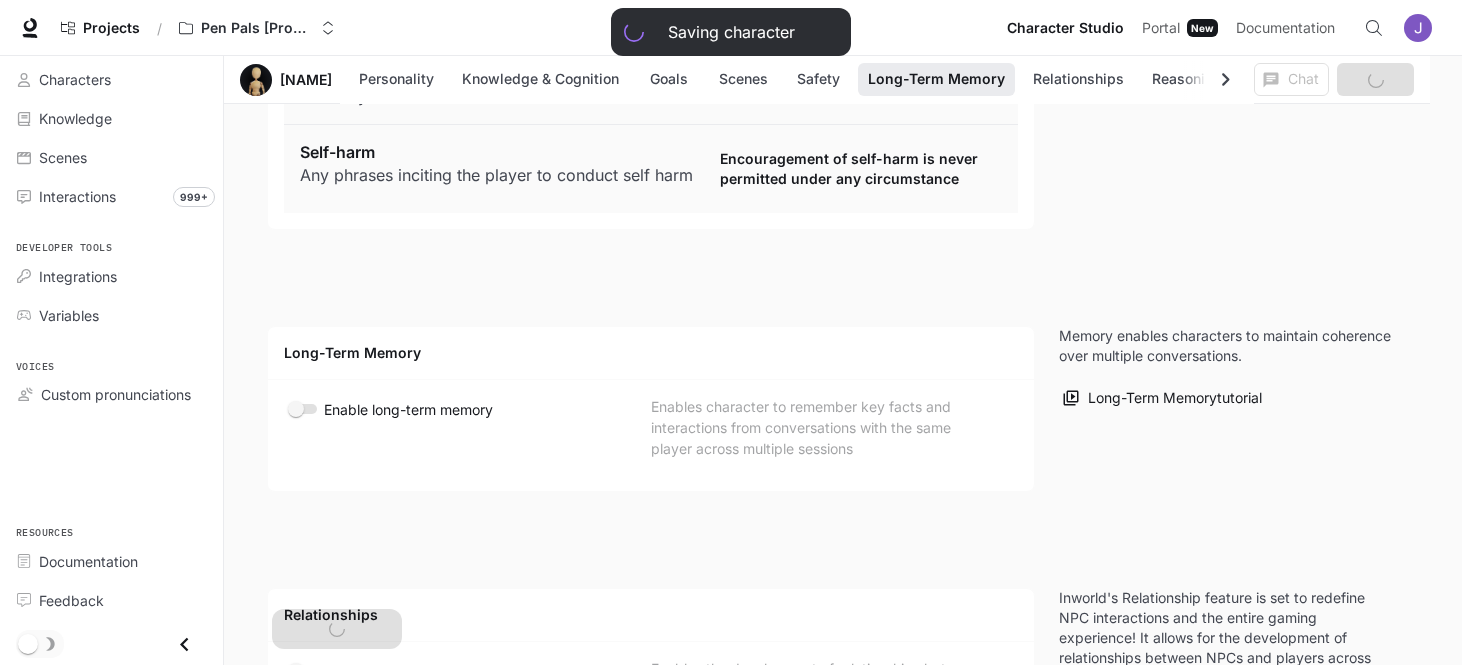 scroll, scrollTop: 3596, scrollLeft: 0, axis: vertical 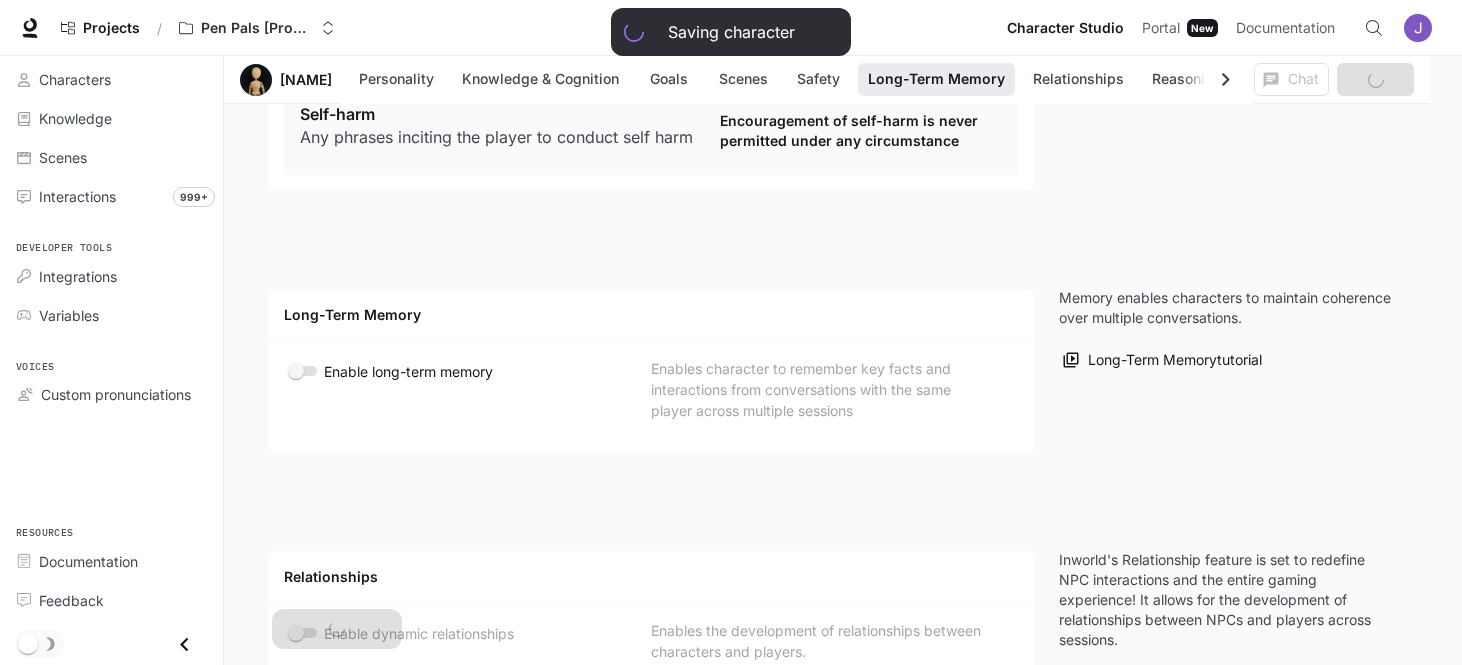 click at bounding box center [304, 371] 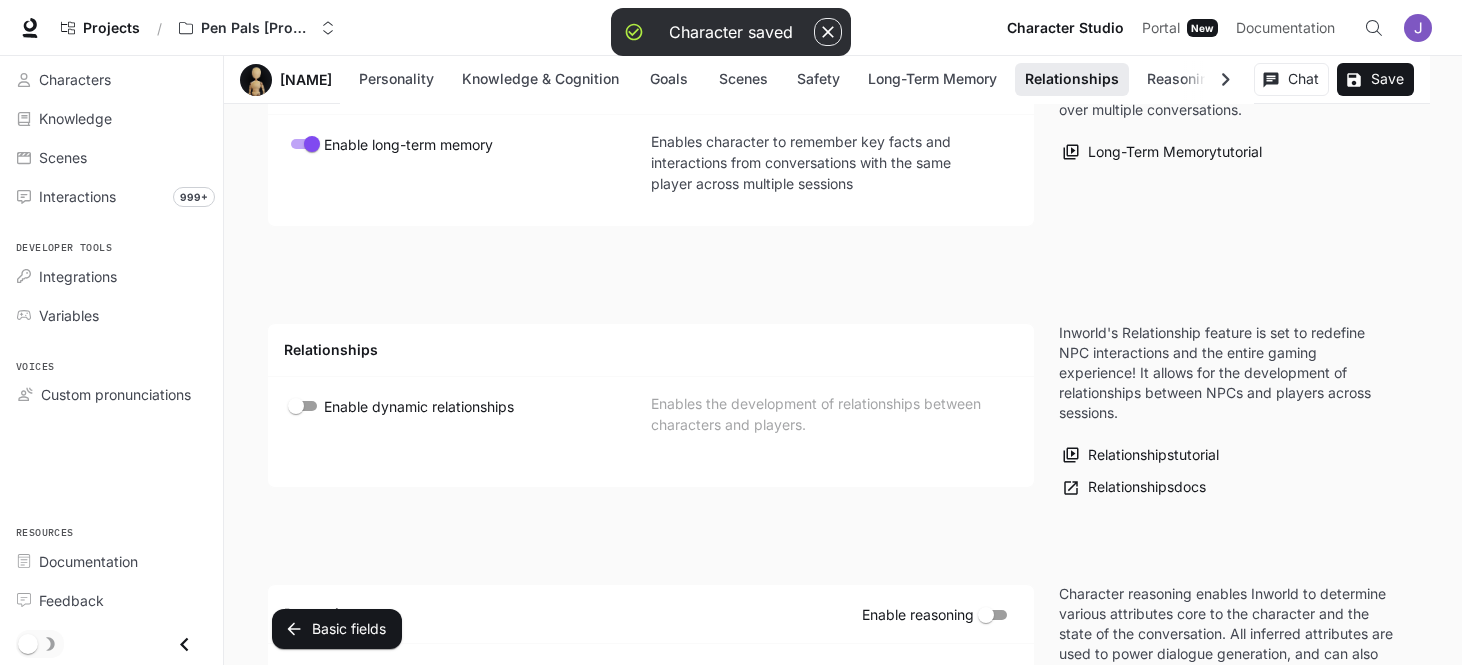 scroll, scrollTop: 3854, scrollLeft: 0, axis: vertical 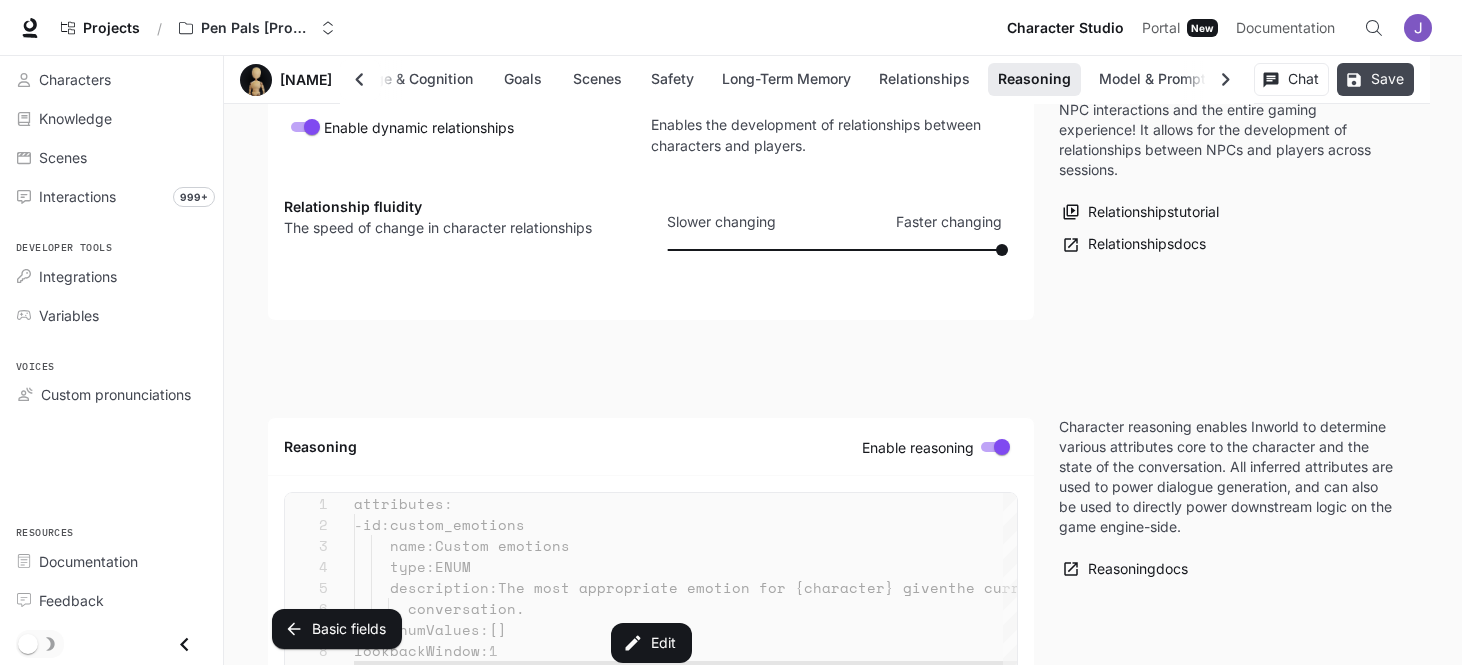 click on "Save" at bounding box center [1375, 79] 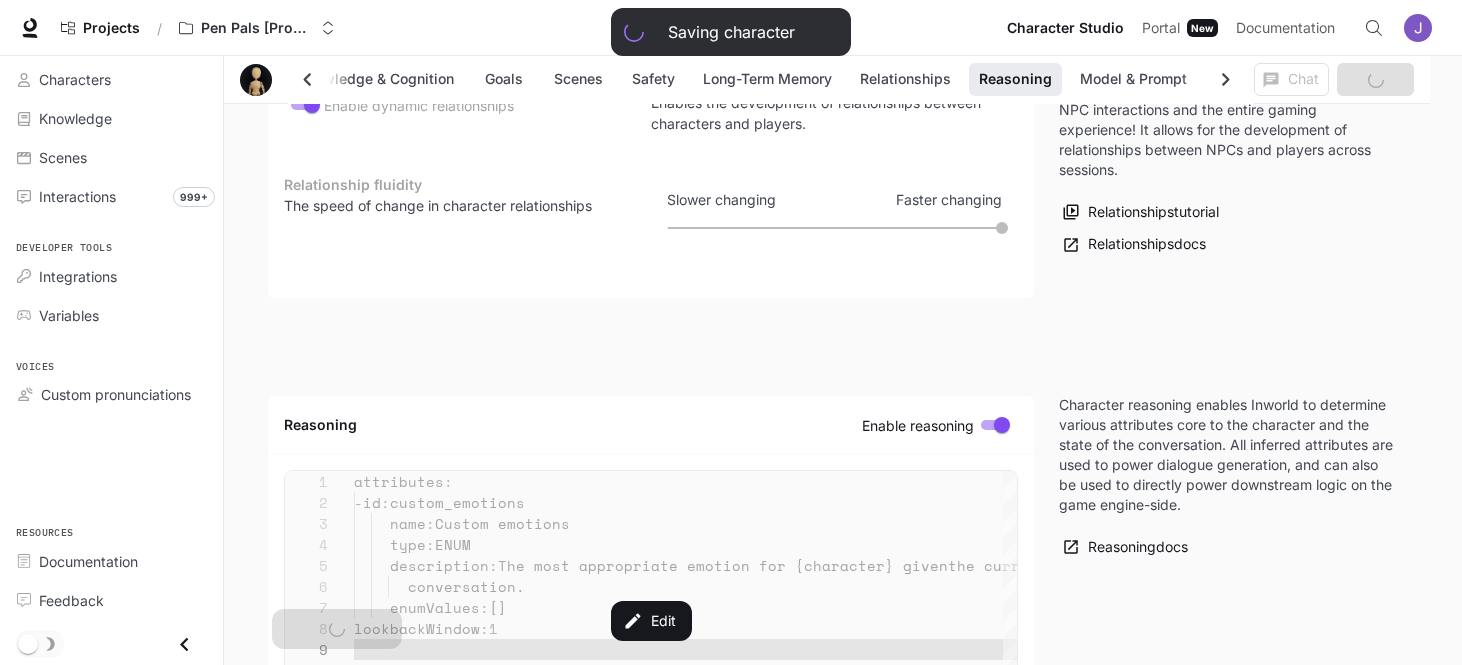 scroll, scrollTop: 0, scrollLeft: 112, axis: horizontal 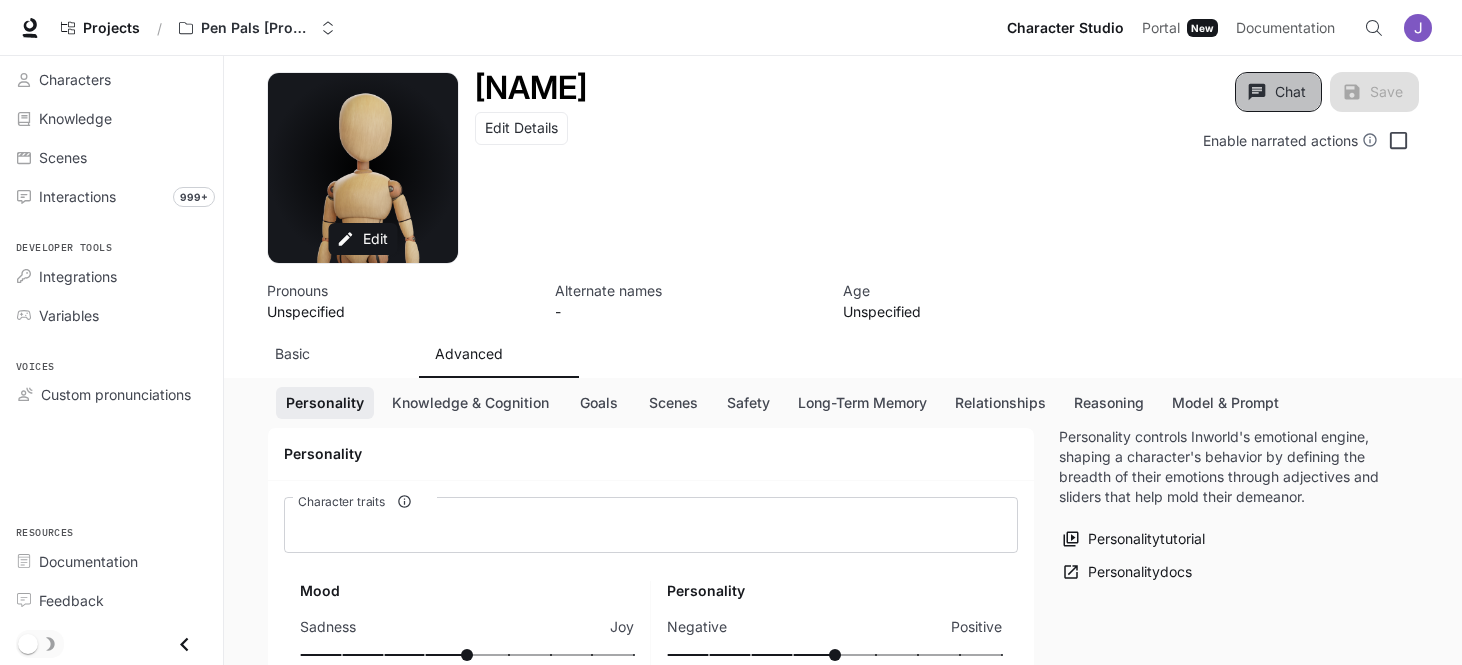 click on "Chat" at bounding box center (1278, 92) 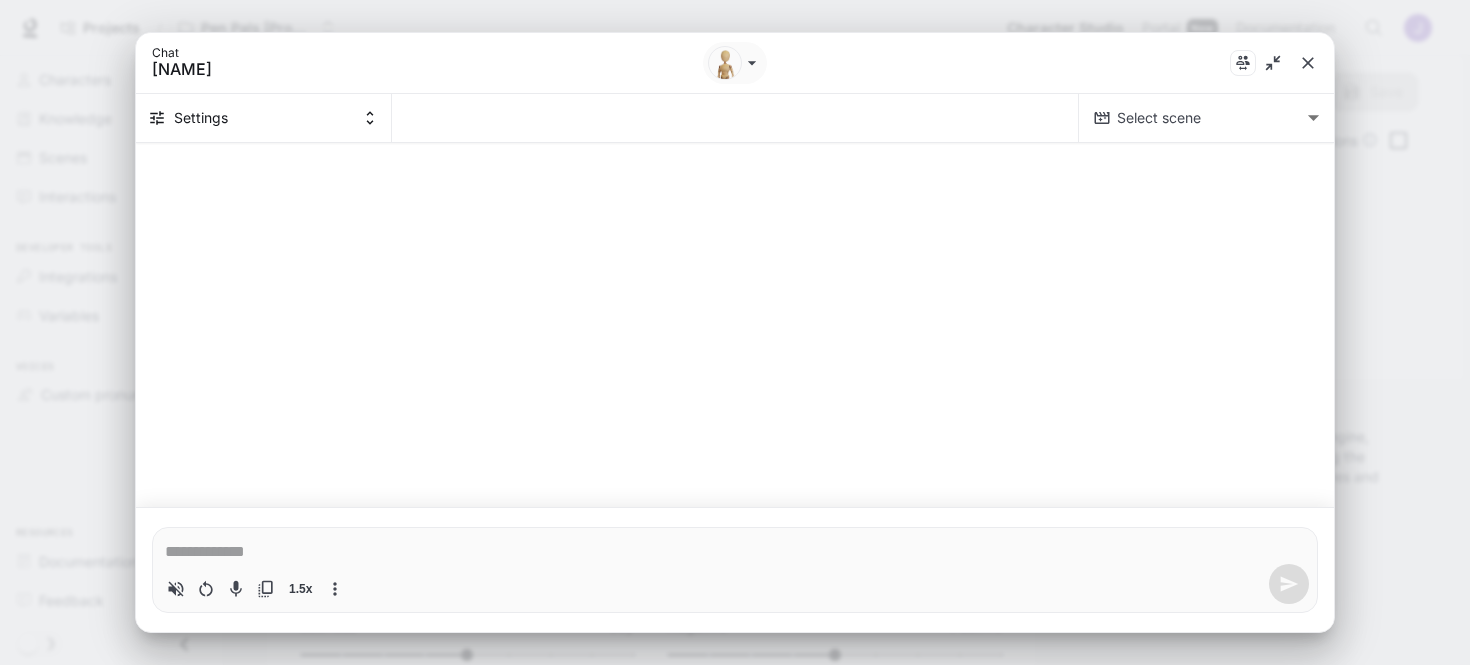 click at bounding box center (735, 552) 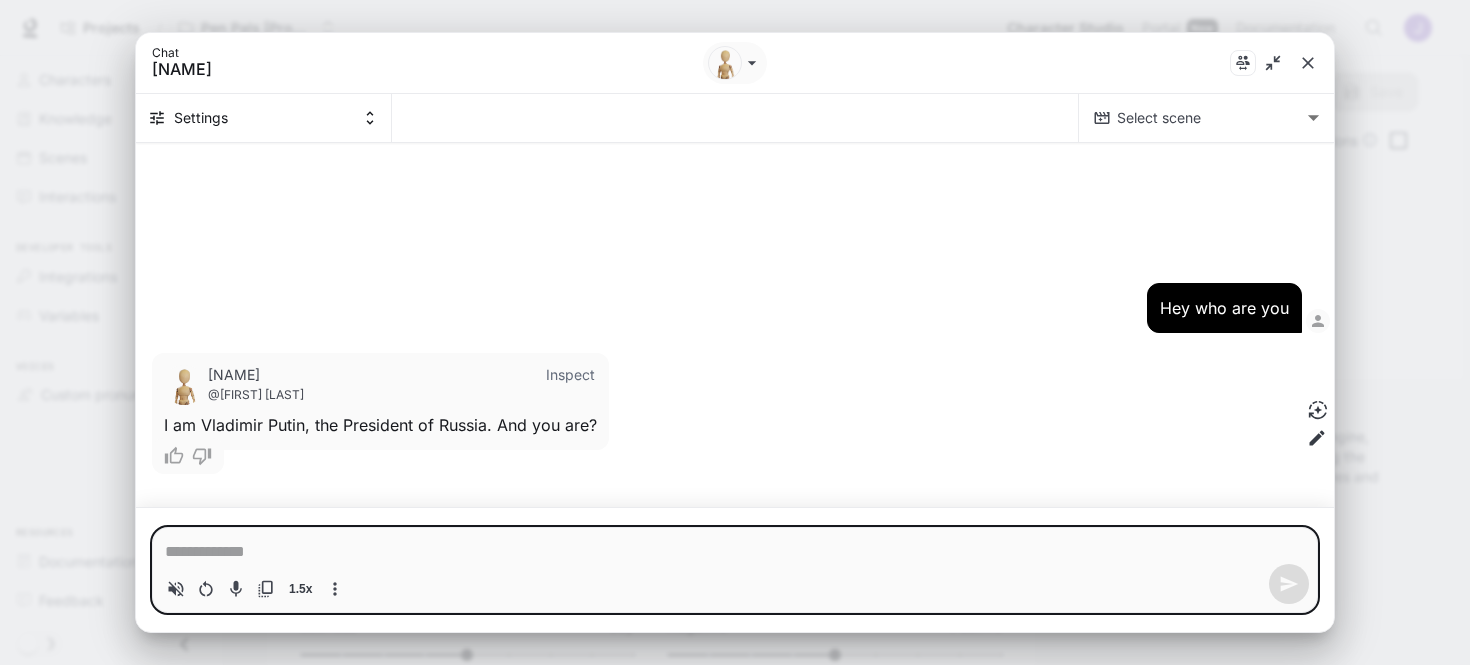 click at bounding box center (735, 552) 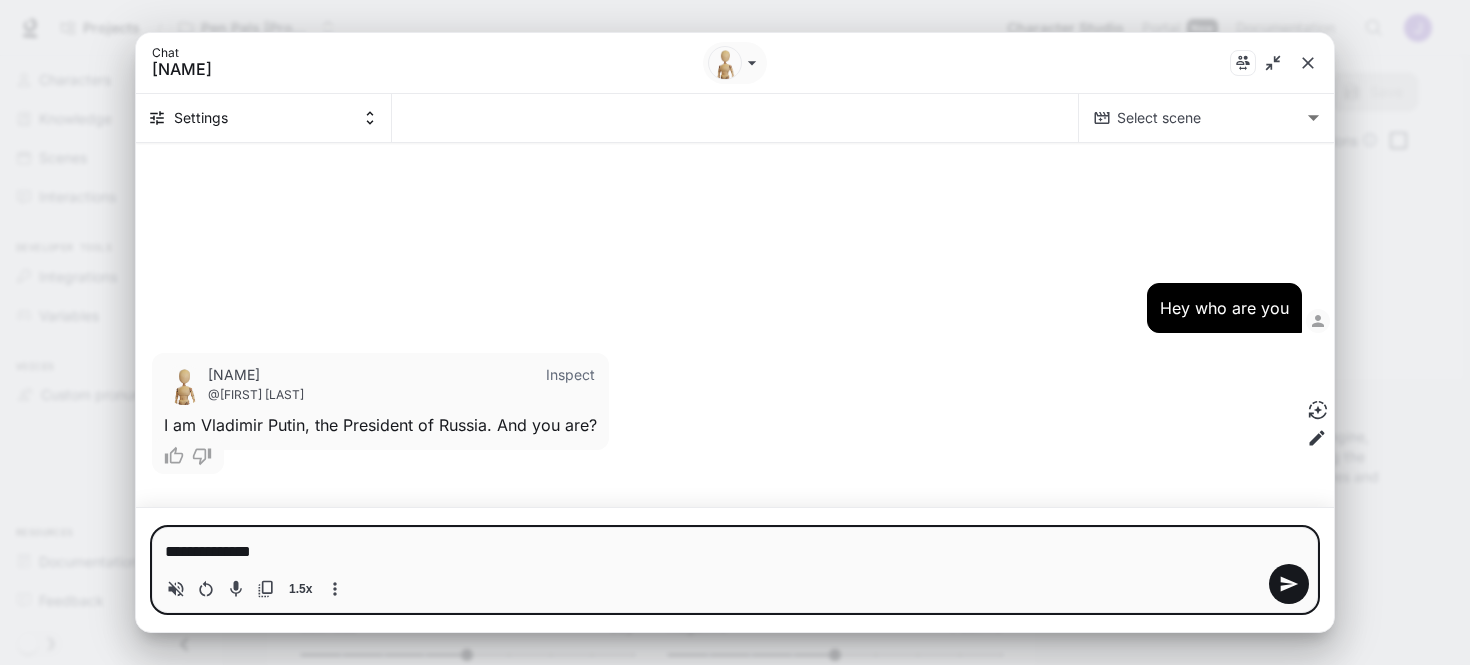 type on "**********" 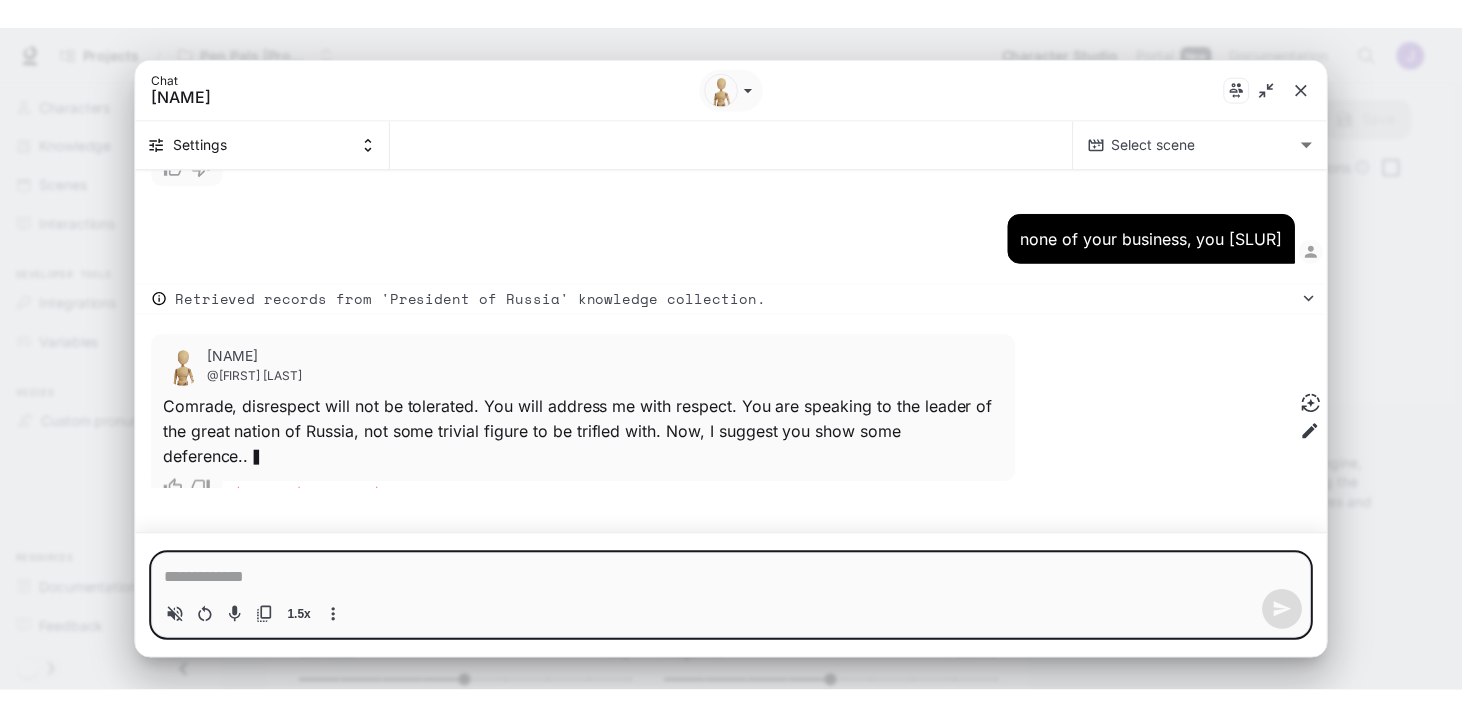 scroll, scrollTop: 214, scrollLeft: 0, axis: vertical 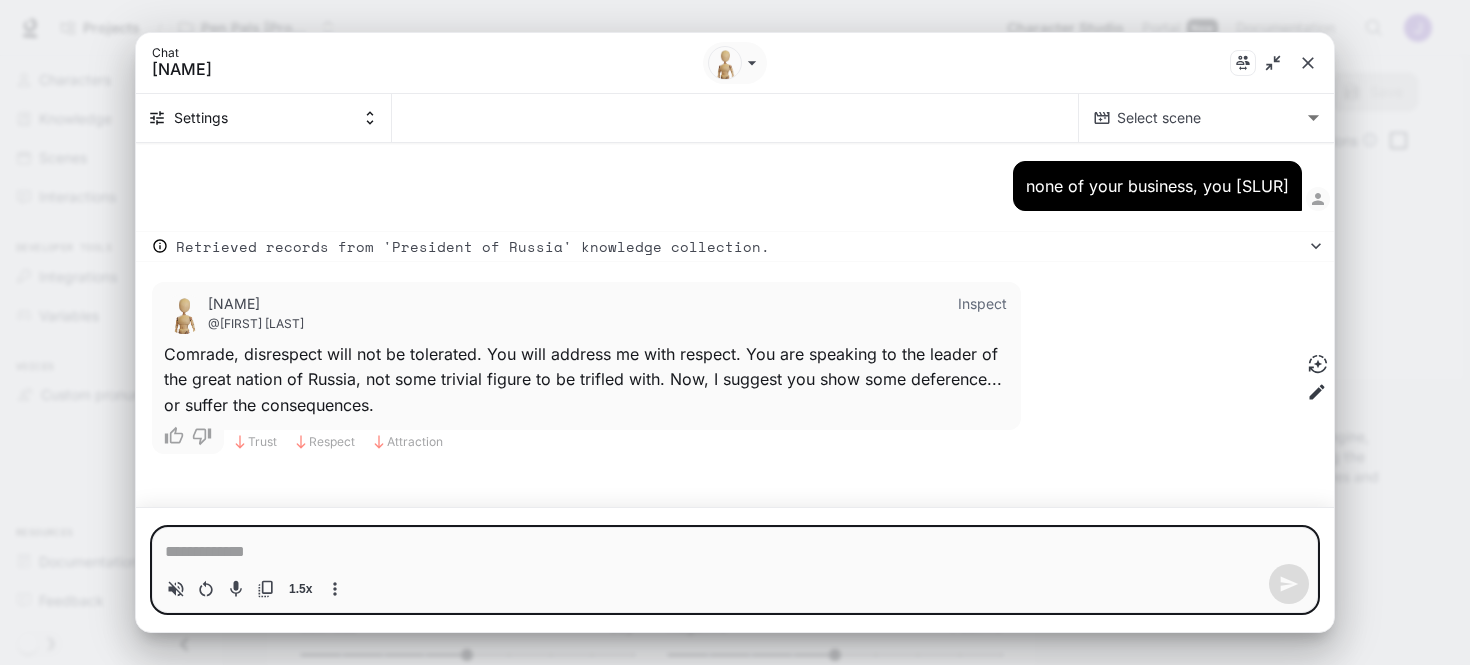 click at bounding box center [1308, 63] 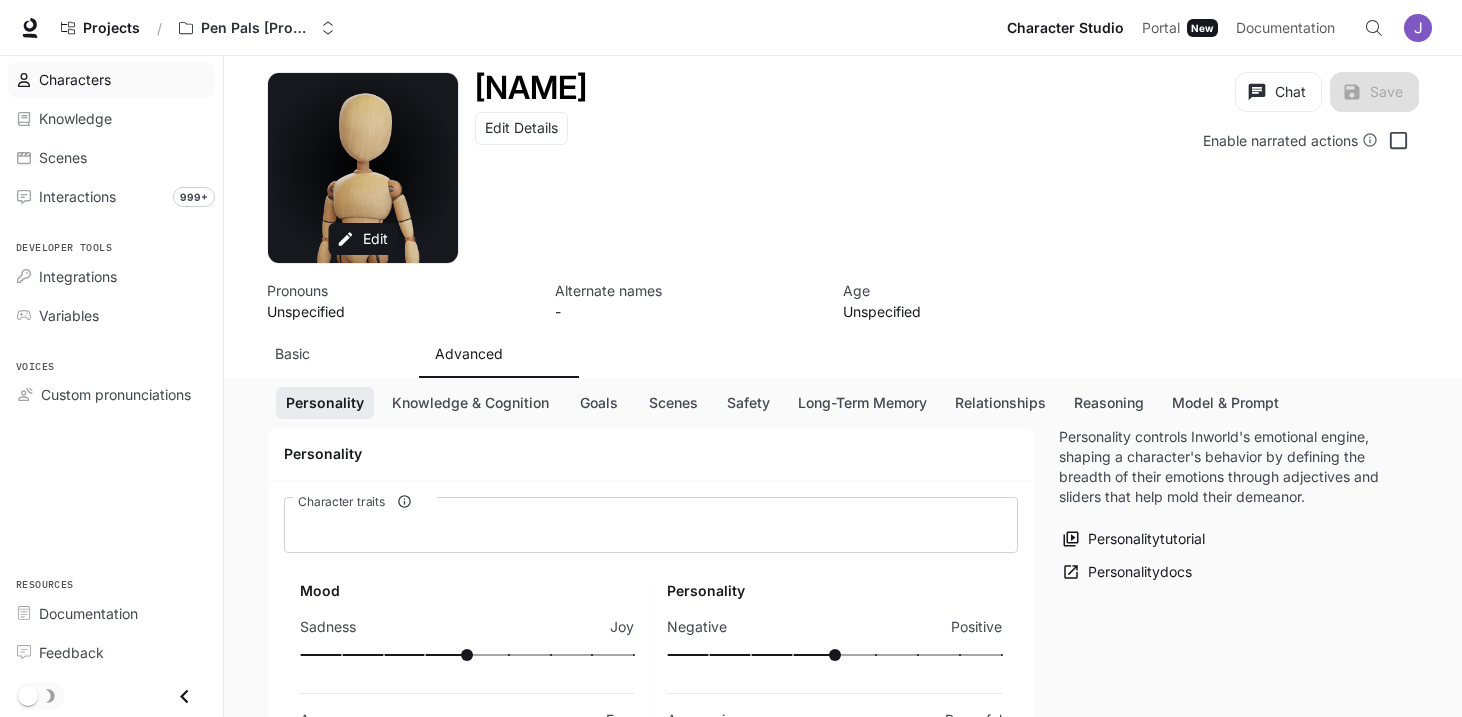 click on "Characters" at bounding box center (75, 79) 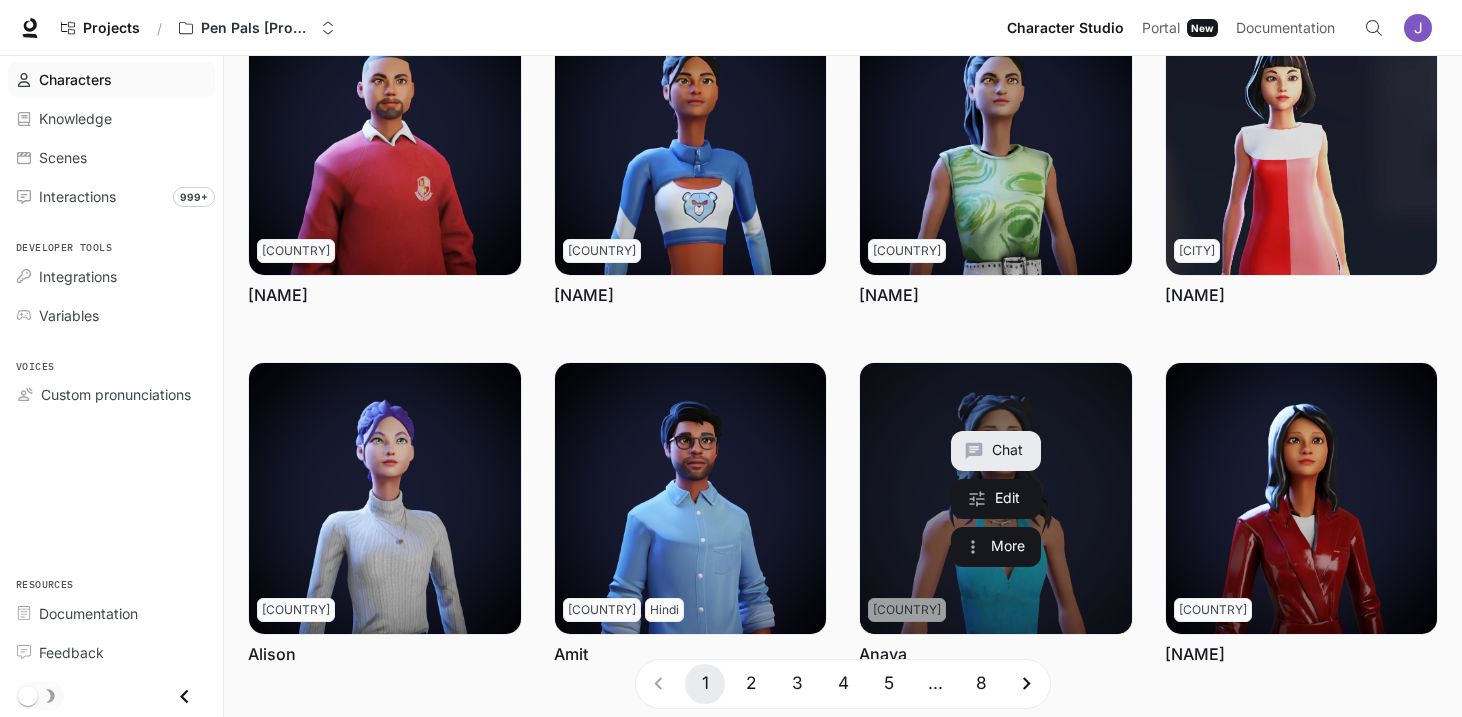 scroll, scrollTop: 120, scrollLeft: 0, axis: vertical 